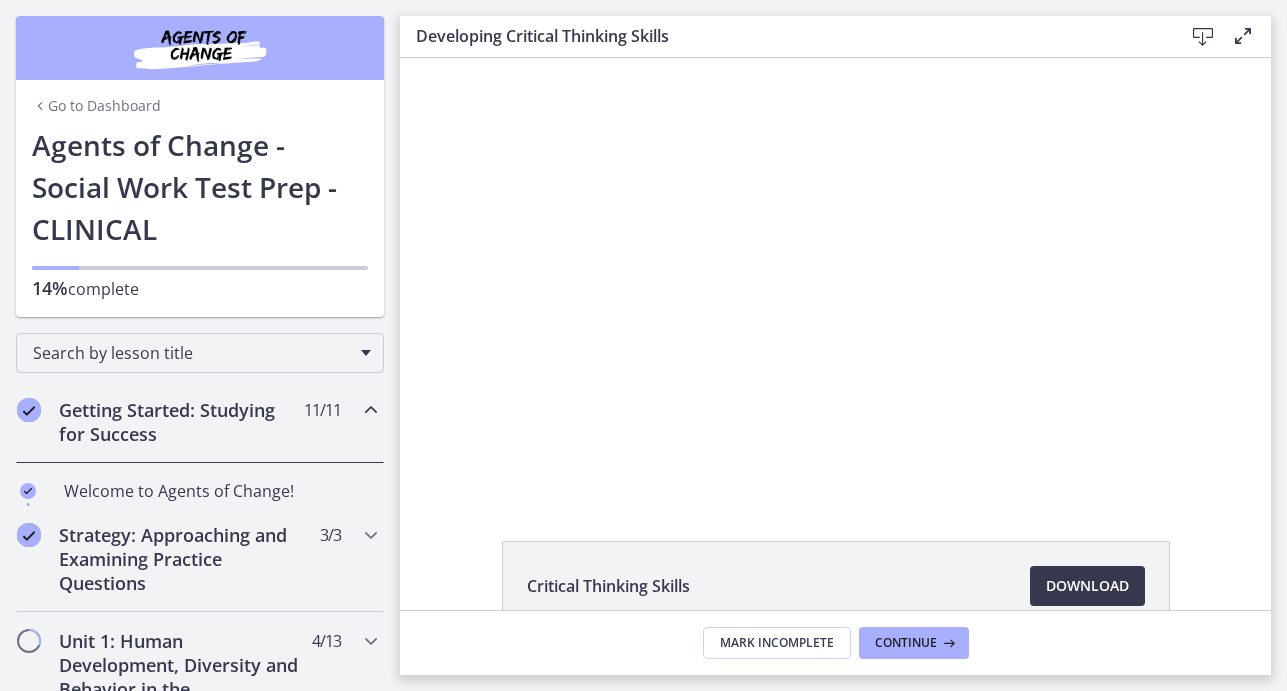 scroll, scrollTop: 0, scrollLeft: 0, axis: both 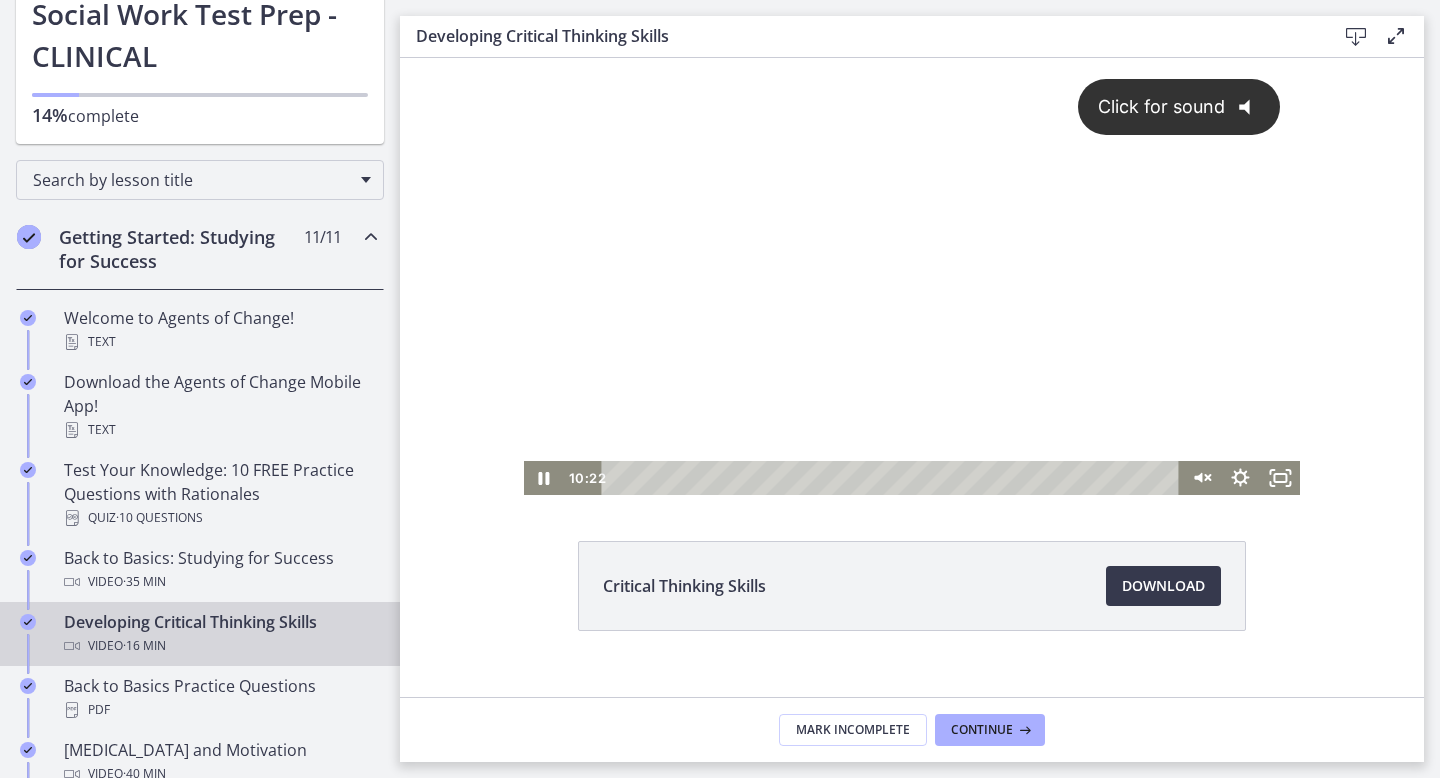click on "Click for sound
@keyframes VOLUME_SMALL_WAVE_FLASH {
0% { opacity: 0; }
33% { opacity: 1; }
66% { opacity: 1; }
100% { opacity: 0; }
}
@keyframes VOLUME_LARGE_WAVE_FLASH {
0% { opacity: 0; }
33% { opacity: 1; }
66% { opacity: 1; }
100% { opacity: 0; }
}
.volume__small-wave {
animation: VOLUME_SMALL_WAVE_FLASH 2s infinite;
opacity: 0;
}
.volume__large-wave {
animation: VOLUME_LARGE_WAVE_FLASH 2s infinite .3s;
opacity: 0;
}" at bounding box center (912, 259) 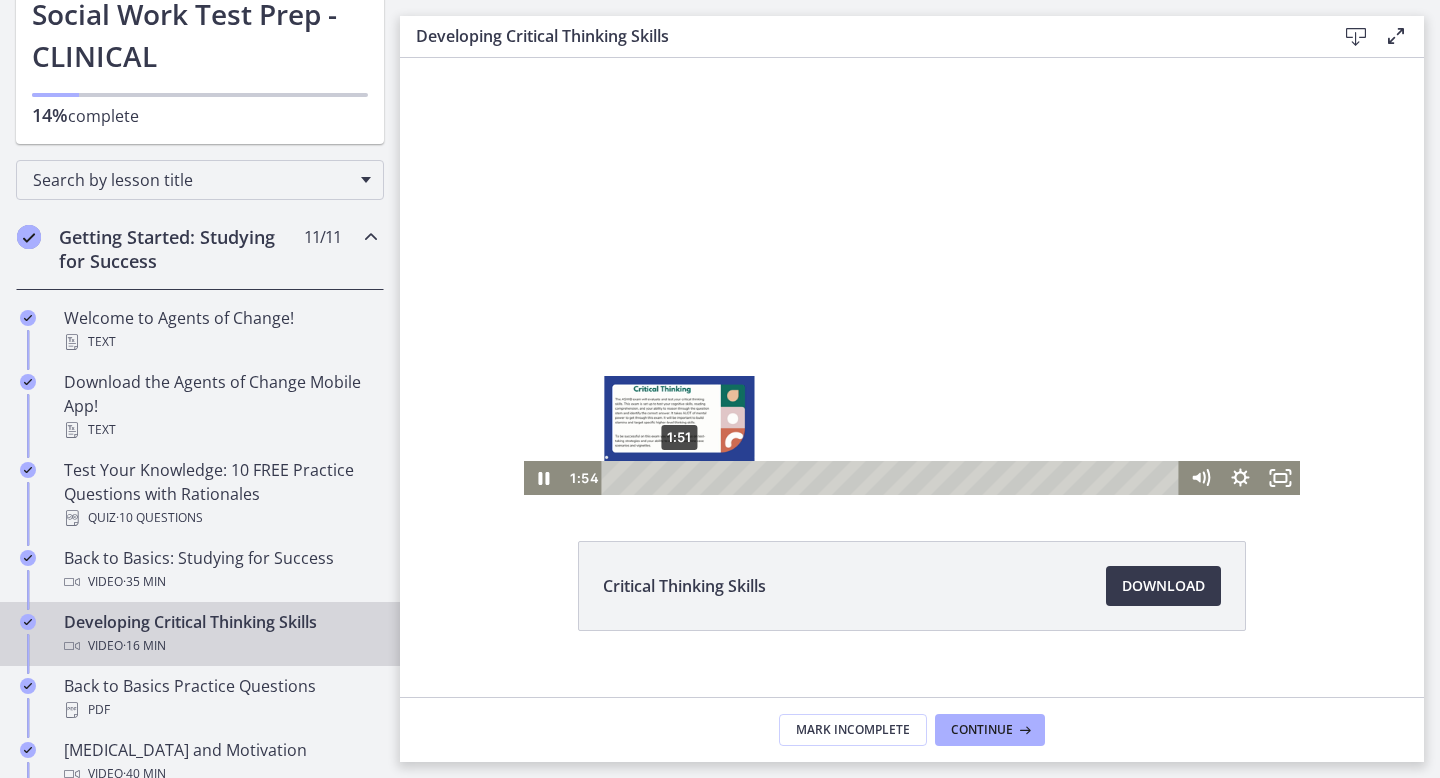 click on "1:51" at bounding box center [893, 478] 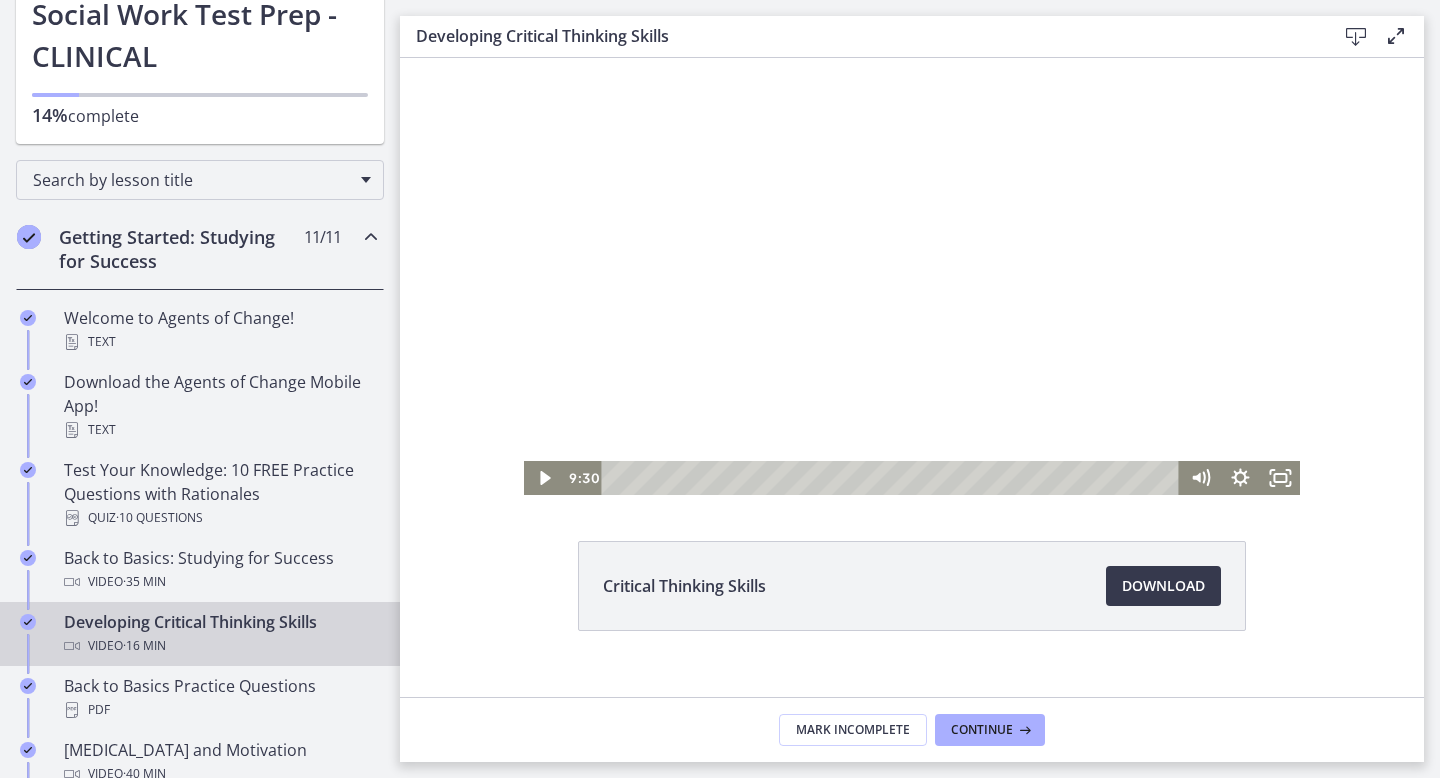 click at bounding box center [912, 276] 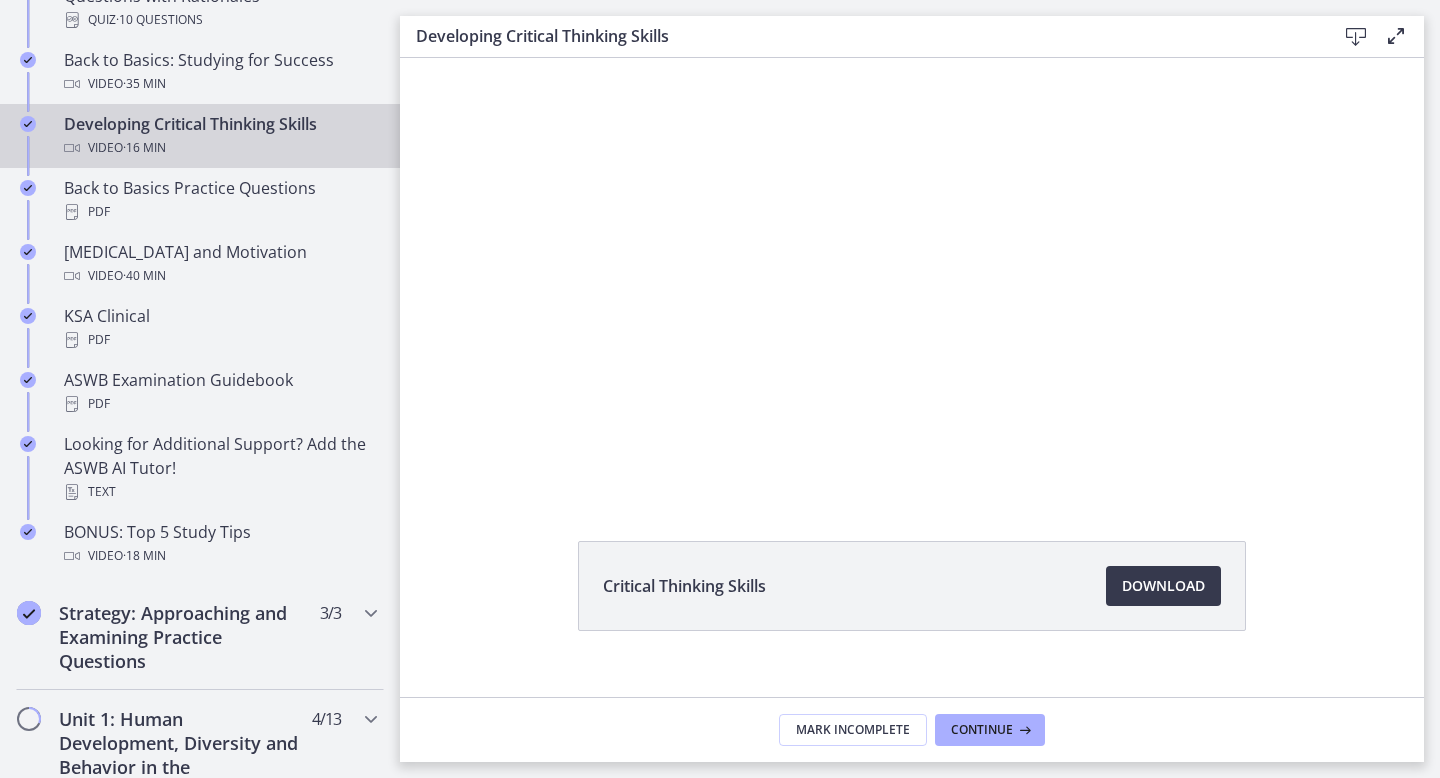 scroll, scrollTop: 666, scrollLeft: 0, axis: vertical 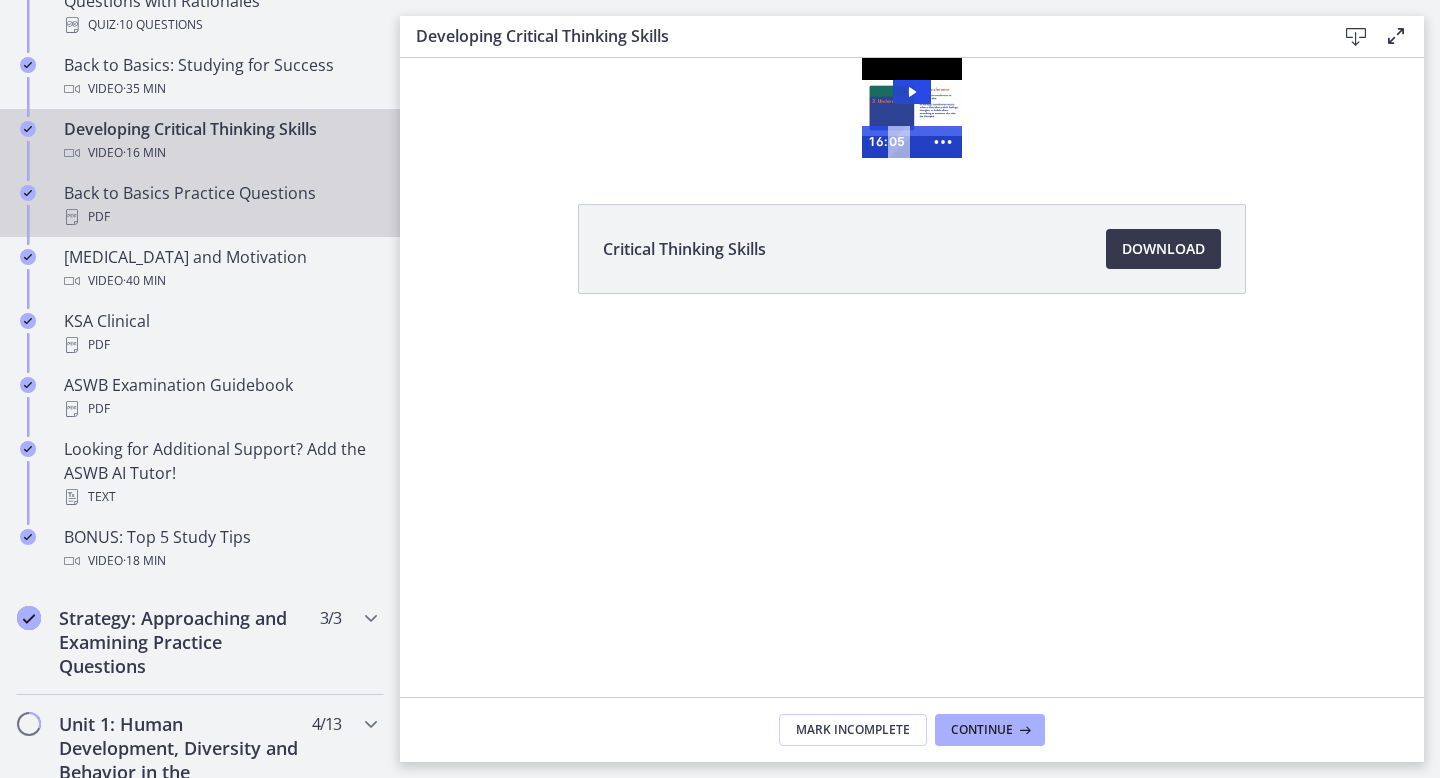 click on "Back to Basics Practice Questions
PDF" at bounding box center (220, 205) 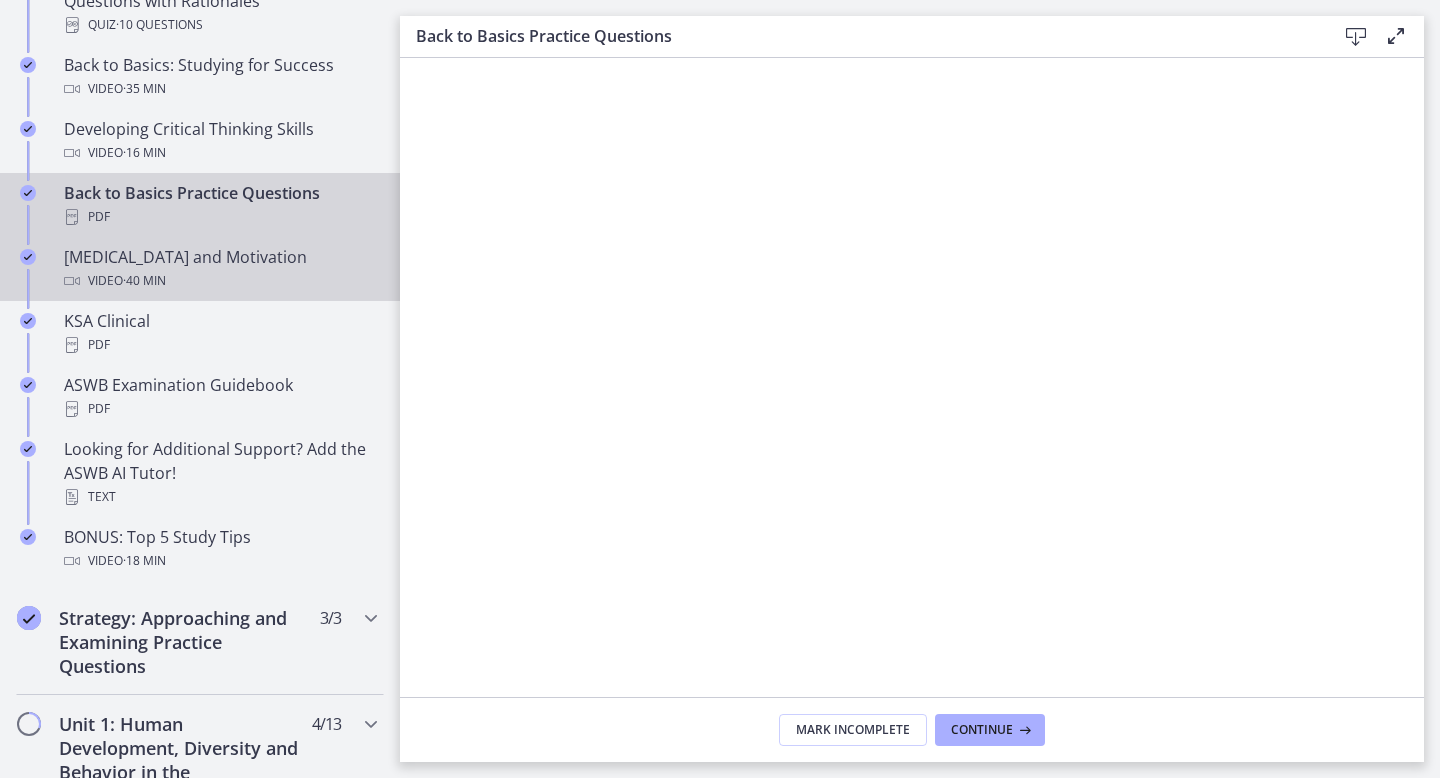 click on "[MEDICAL_DATA] and Motivation
Video
·  40 min" at bounding box center [220, 269] 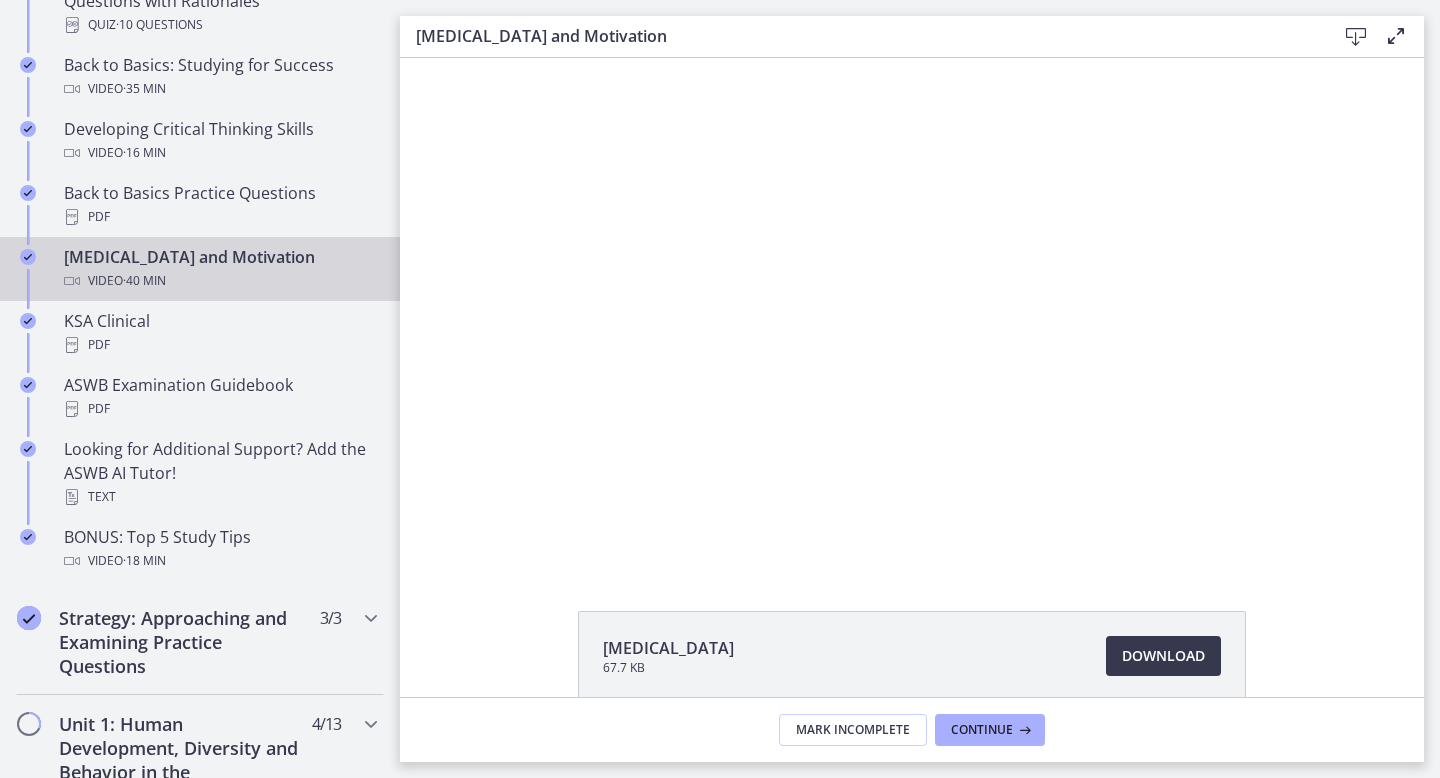 scroll, scrollTop: 0, scrollLeft: 0, axis: both 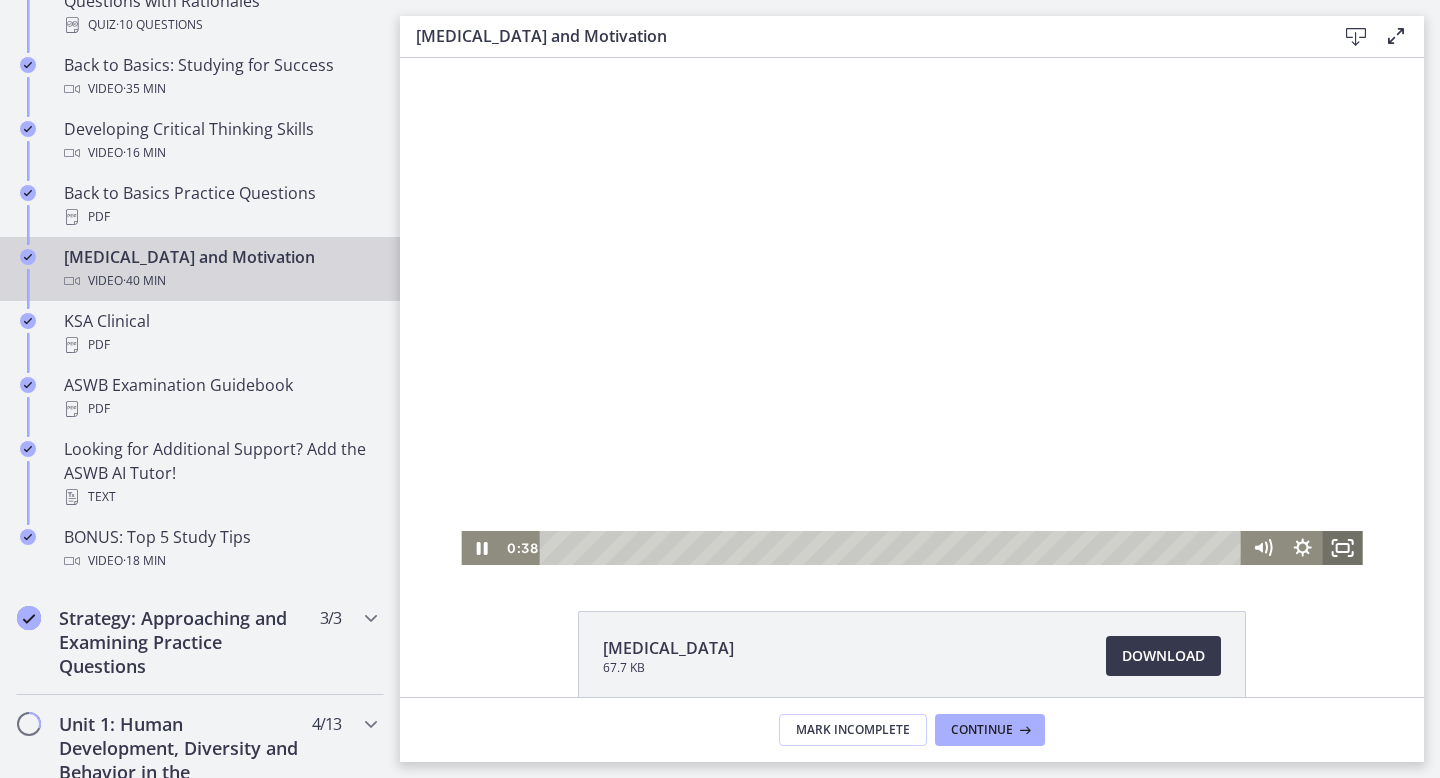 click 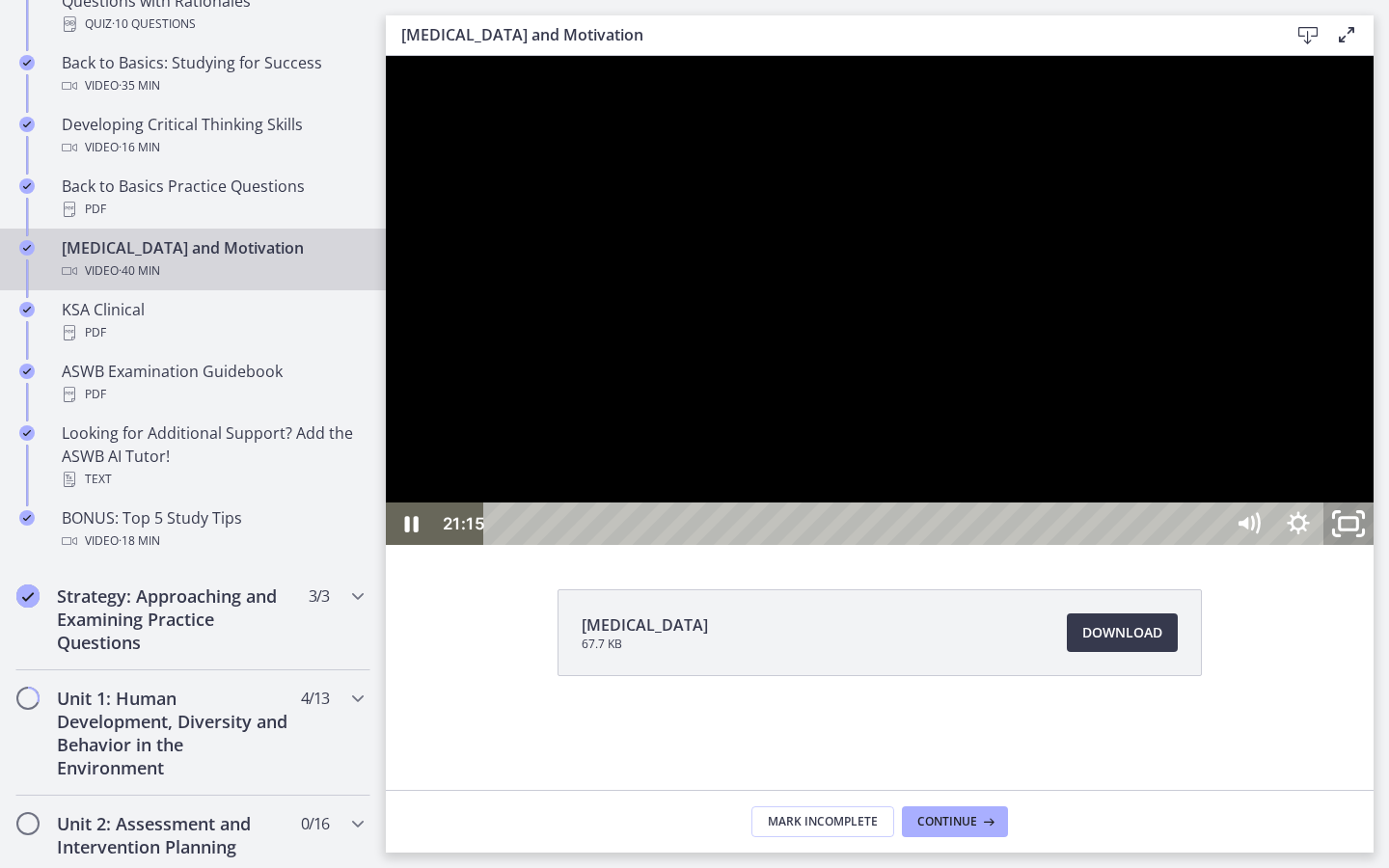 click 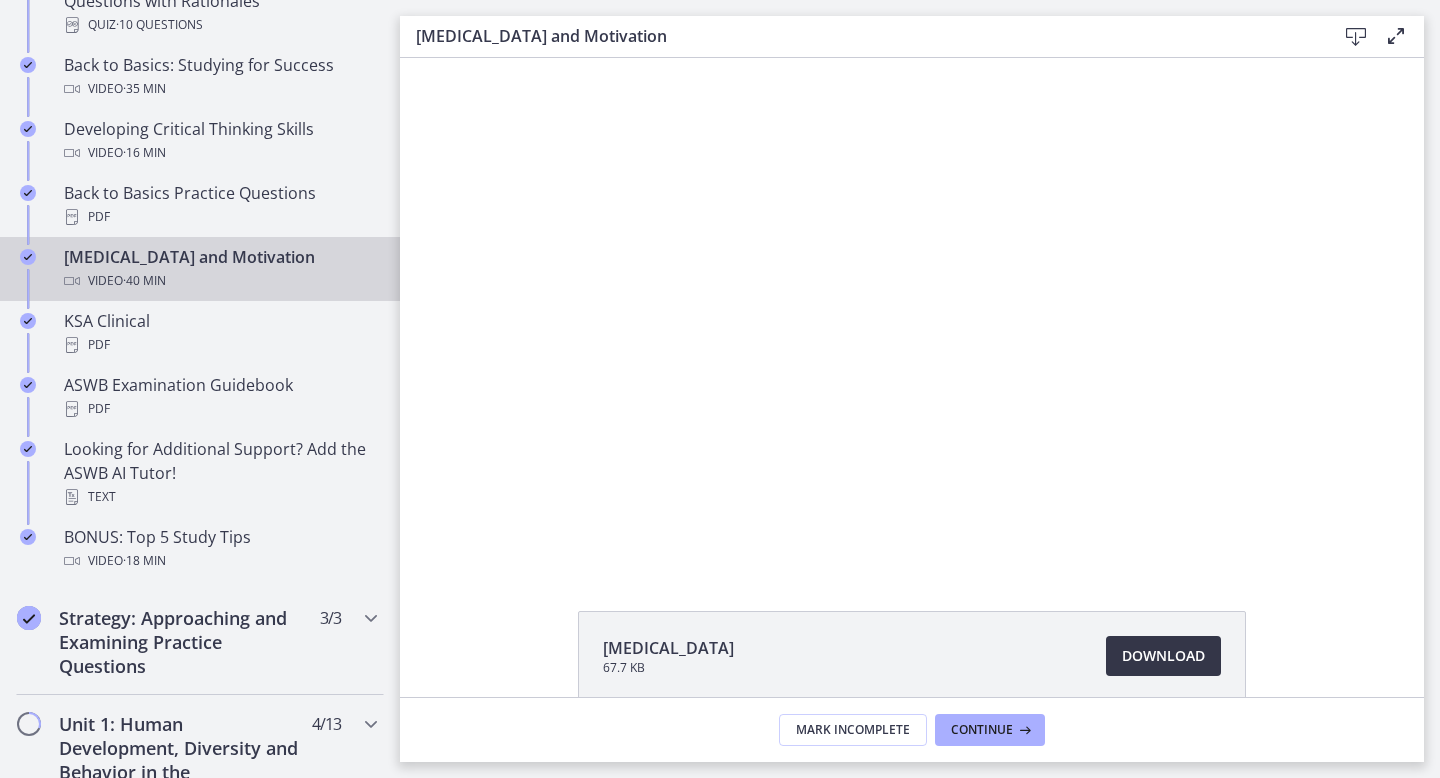 click on "Download
Opens in a new window" at bounding box center (1163, 656) 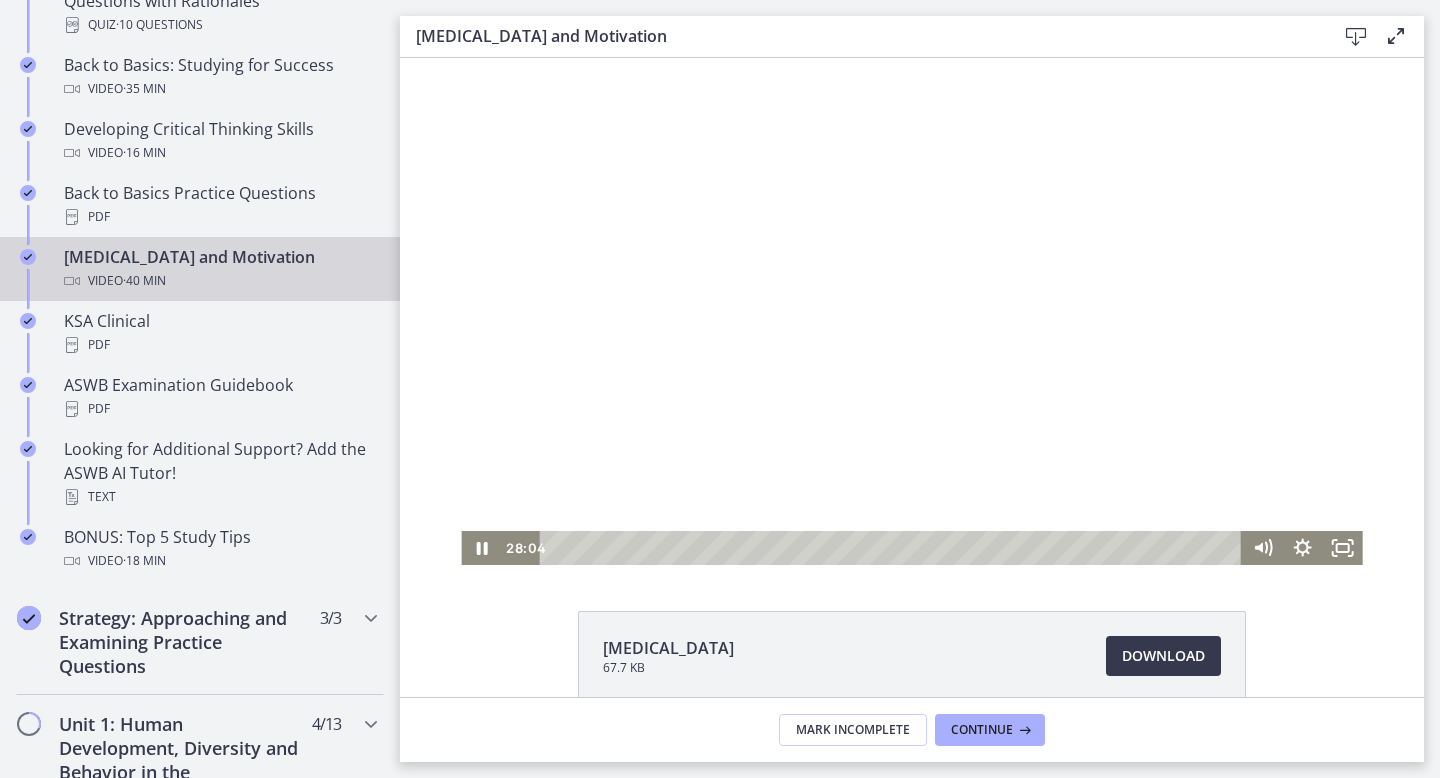click at bounding box center [911, 311] 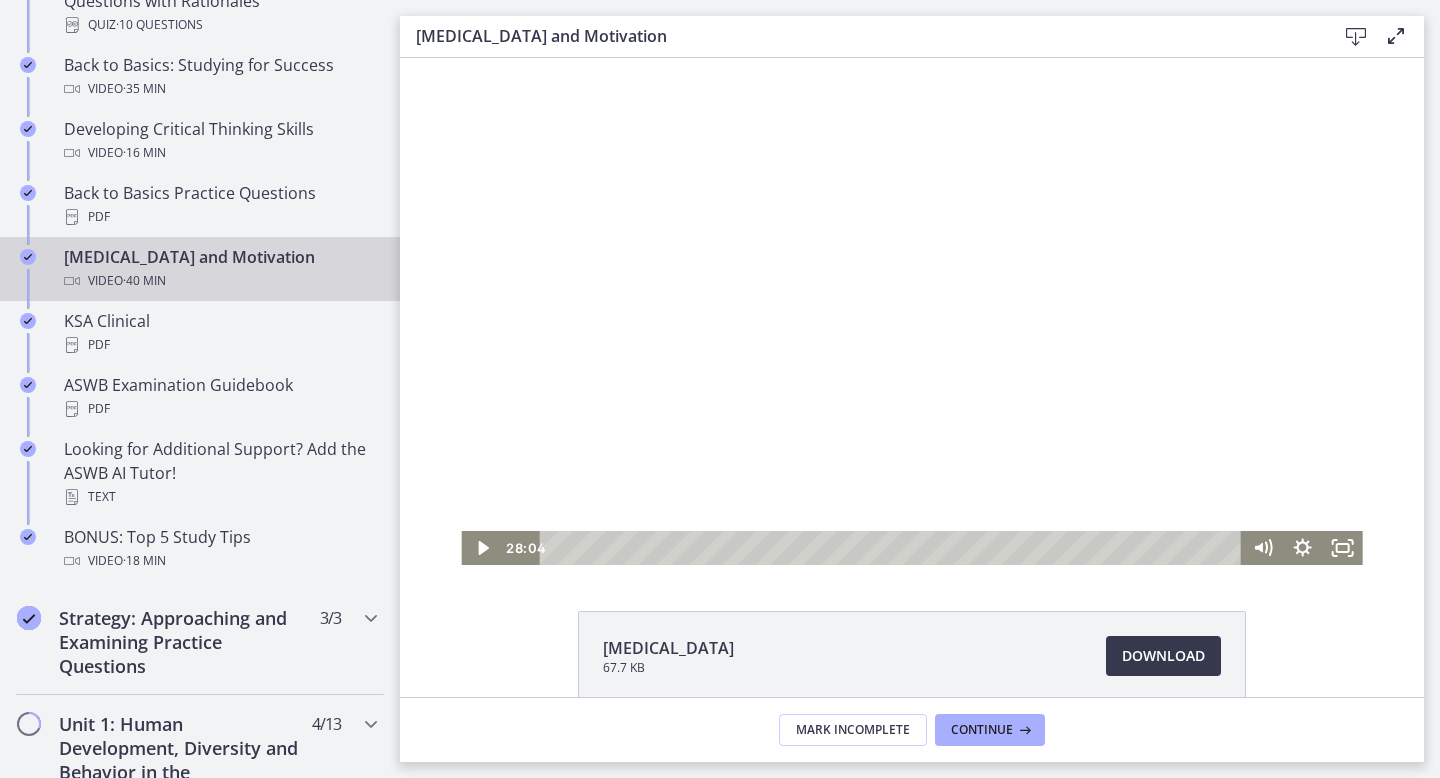 click at bounding box center (911, 311) 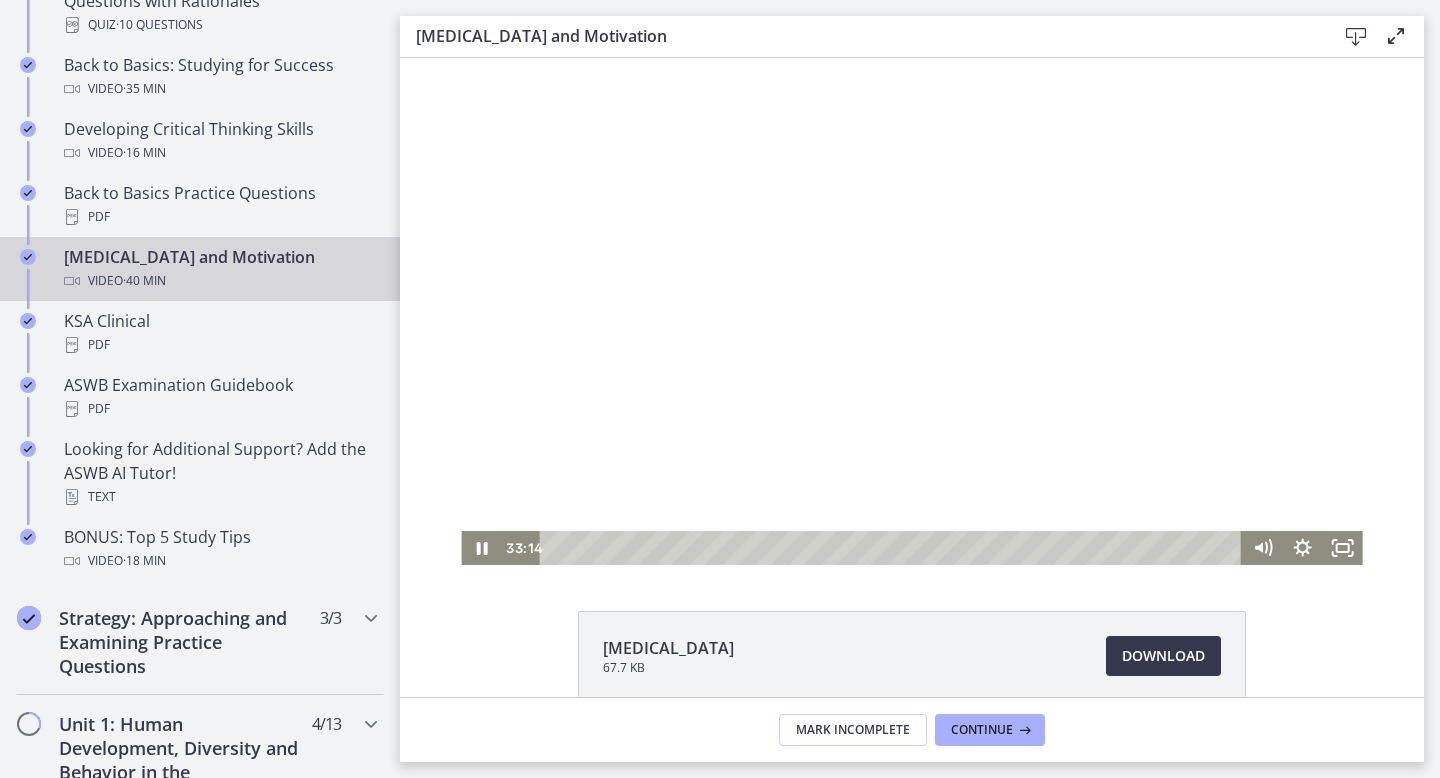 click at bounding box center (911, 311) 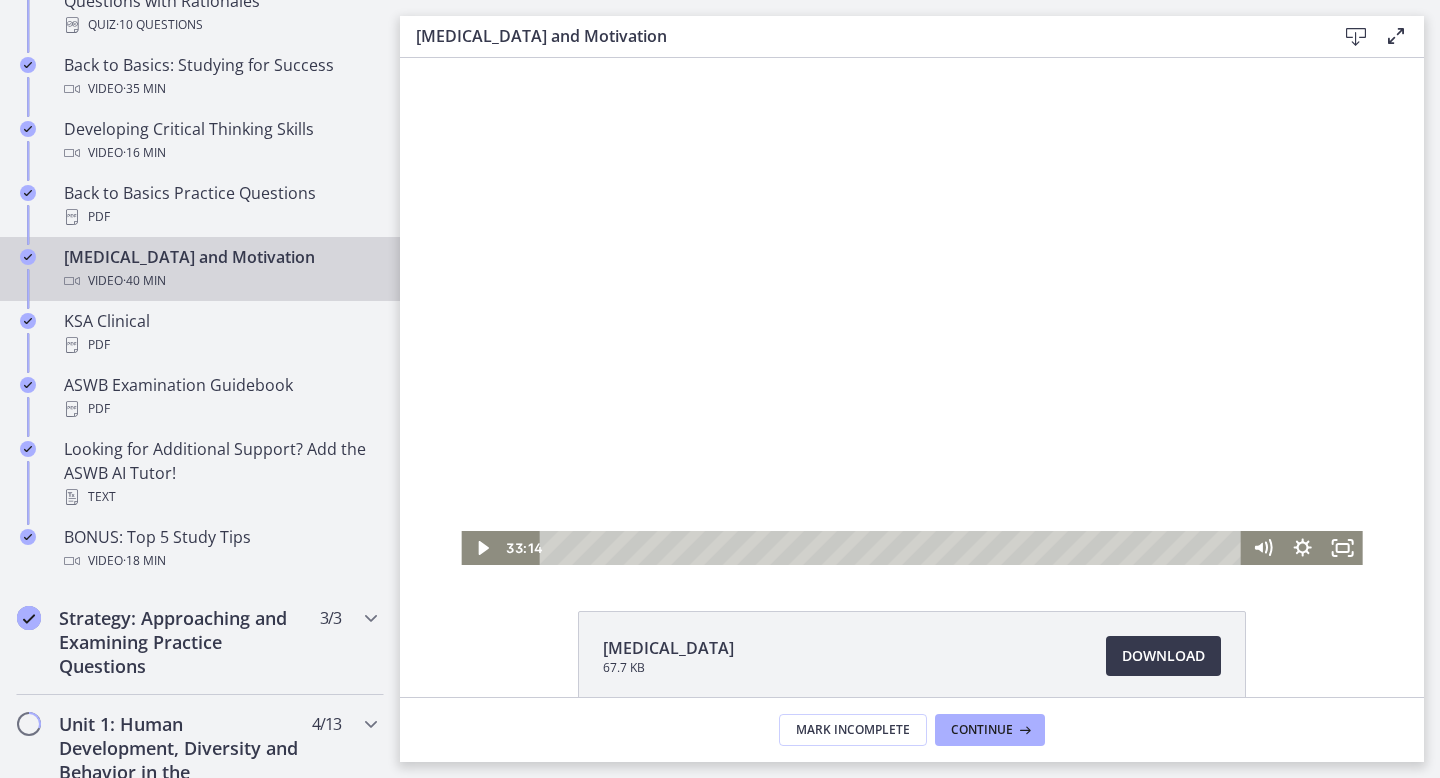 click at bounding box center [911, 311] 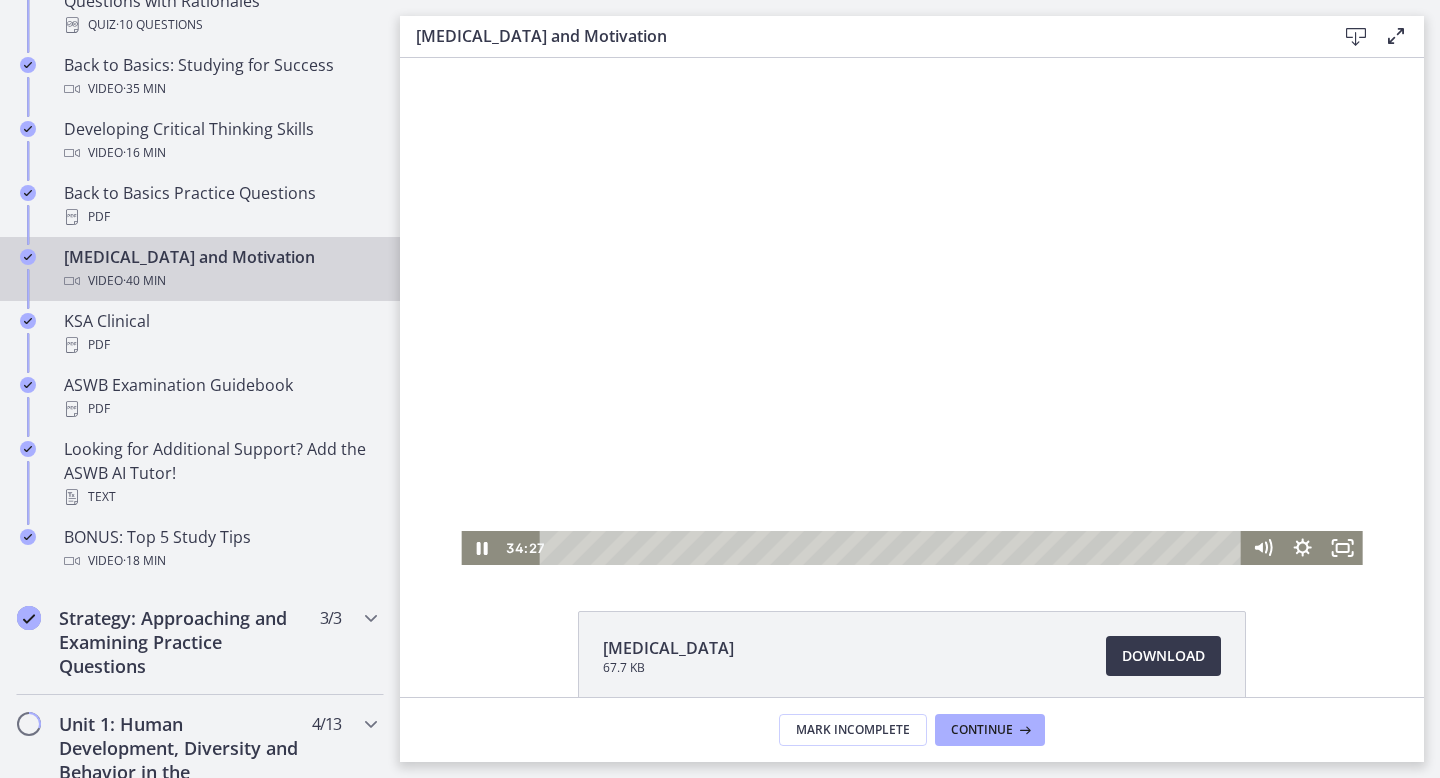 click at bounding box center [911, 311] 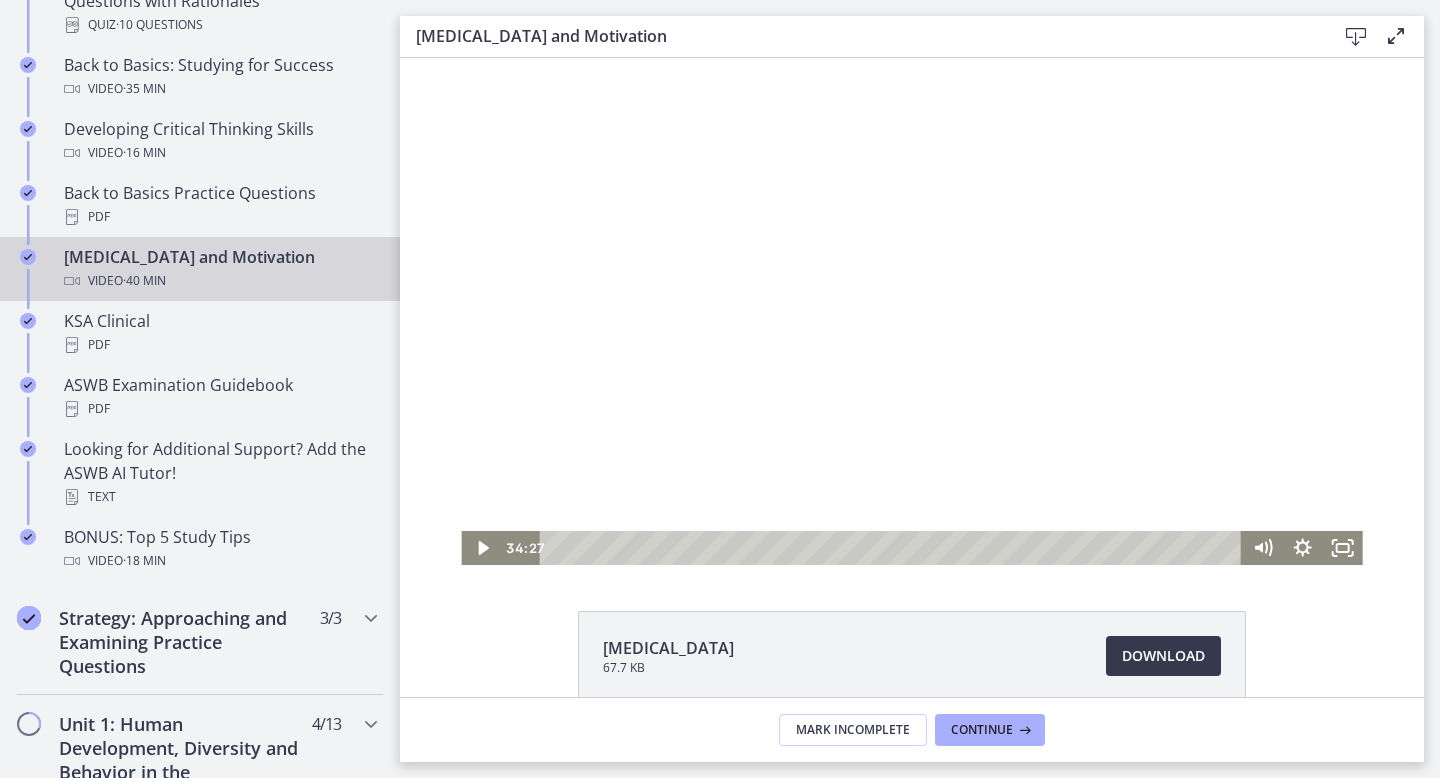 click at bounding box center (911, 311) 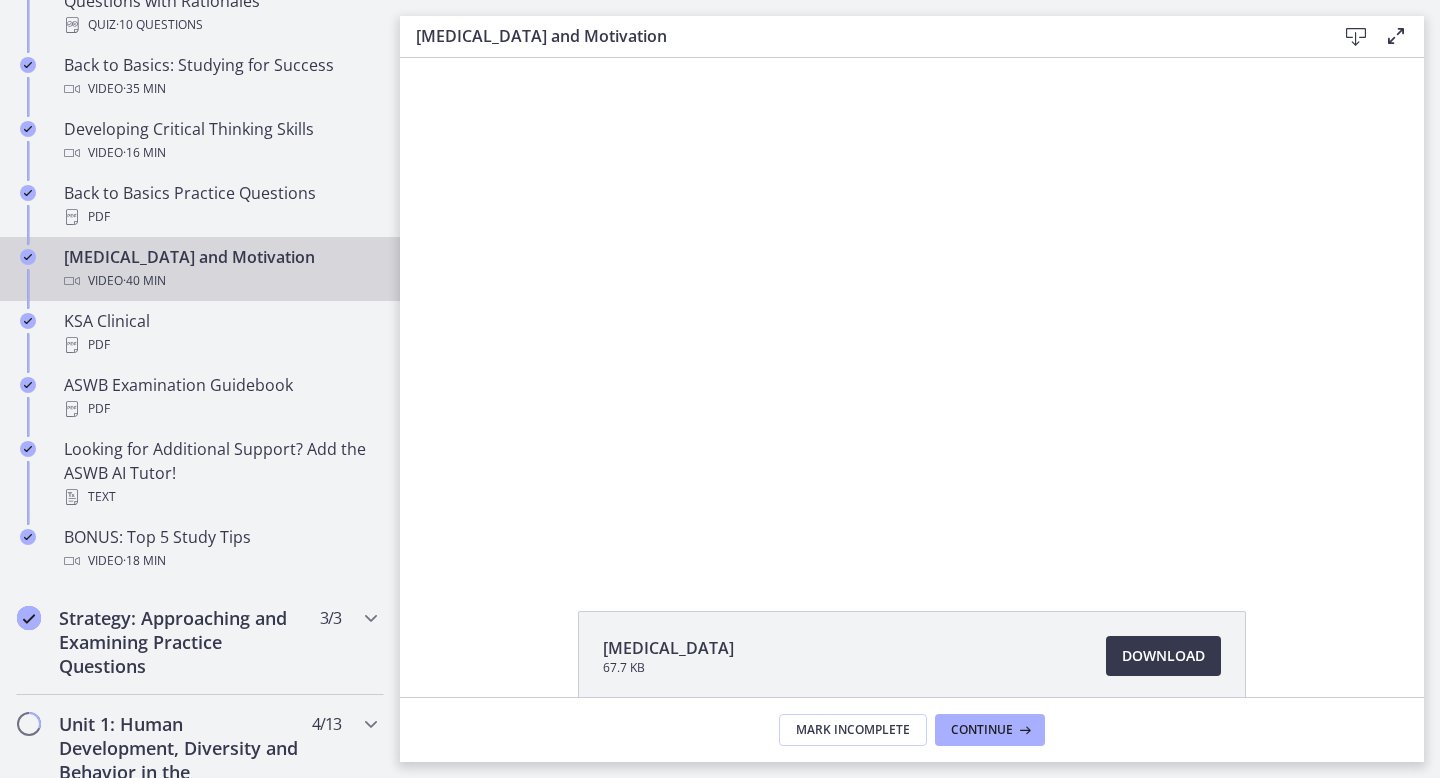 type 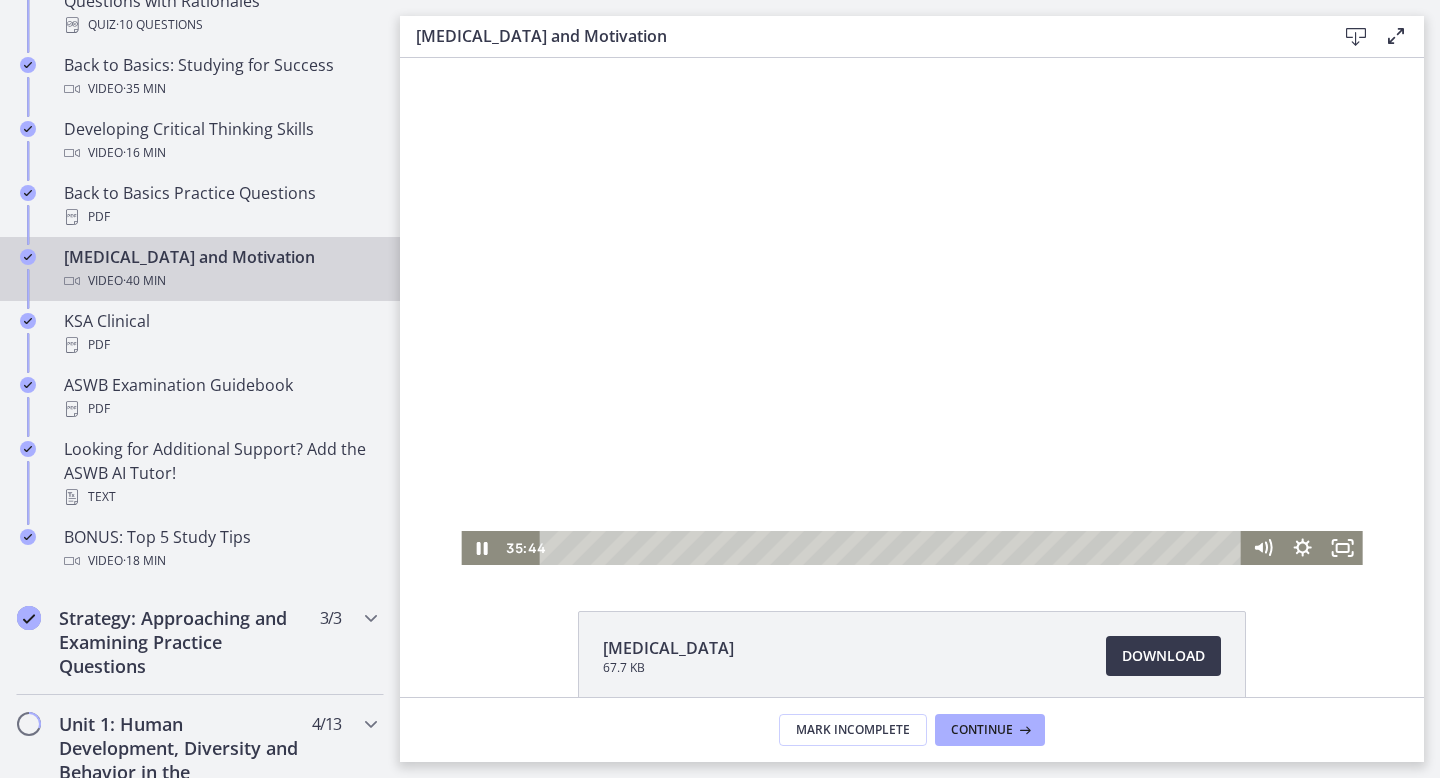 click at bounding box center (911, 311) 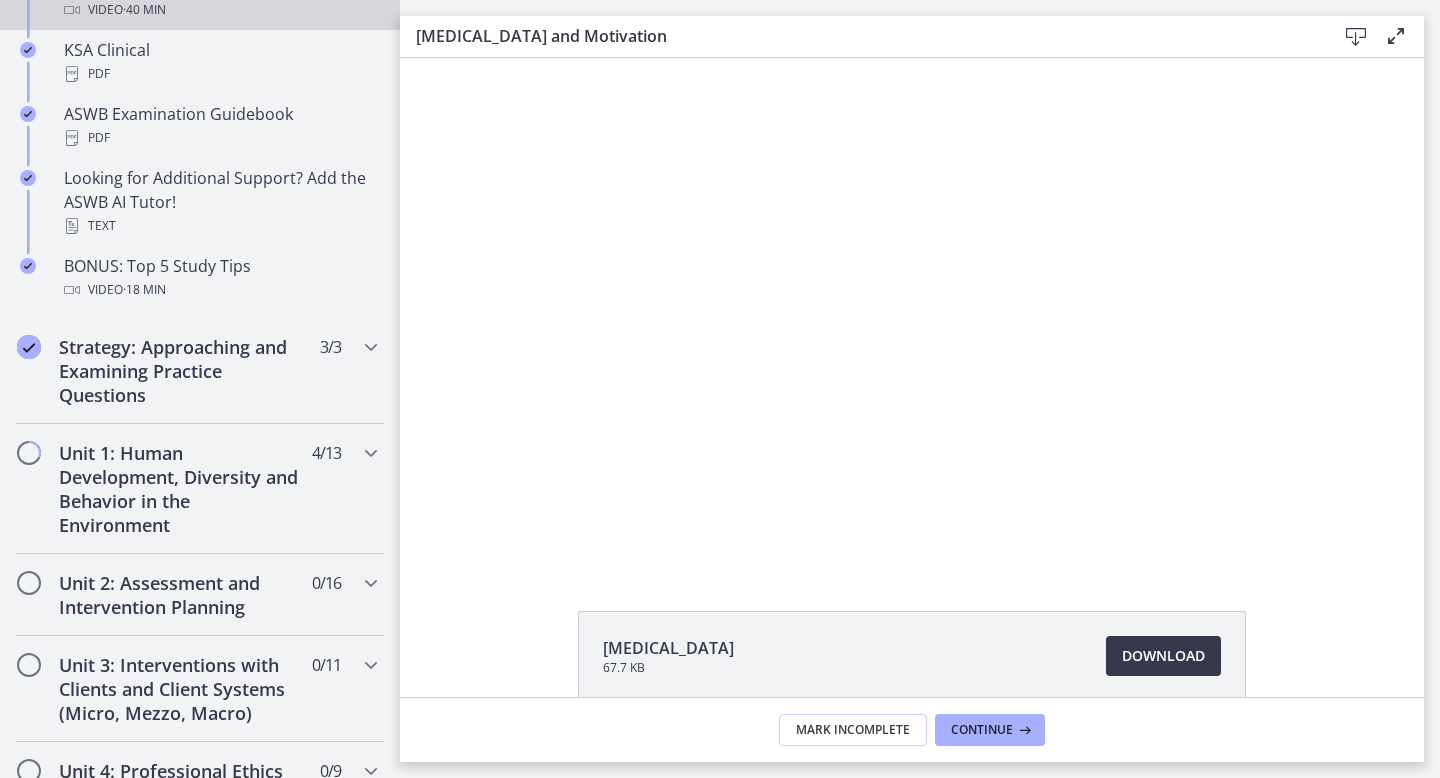 scroll, scrollTop: 935, scrollLeft: 0, axis: vertical 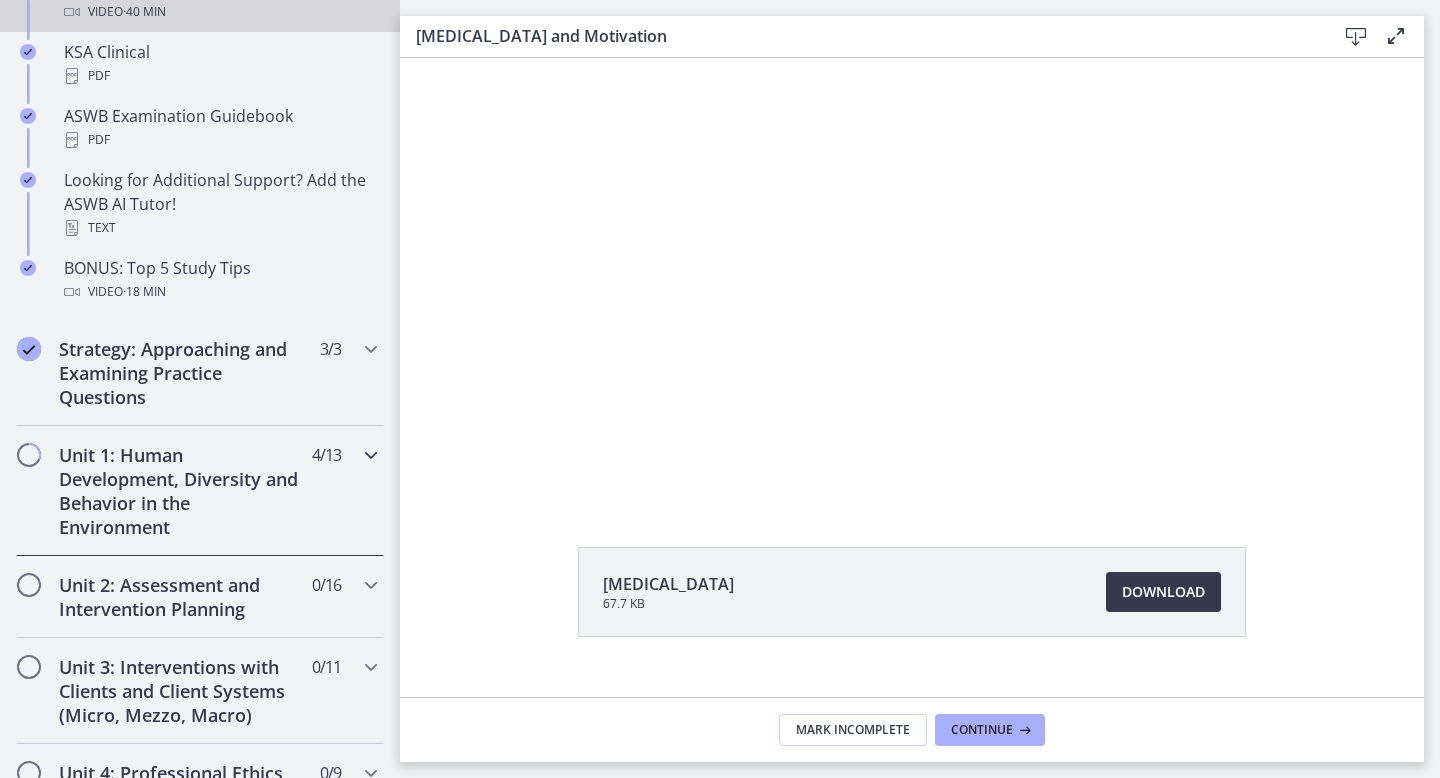 click at bounding box center [371, 455] 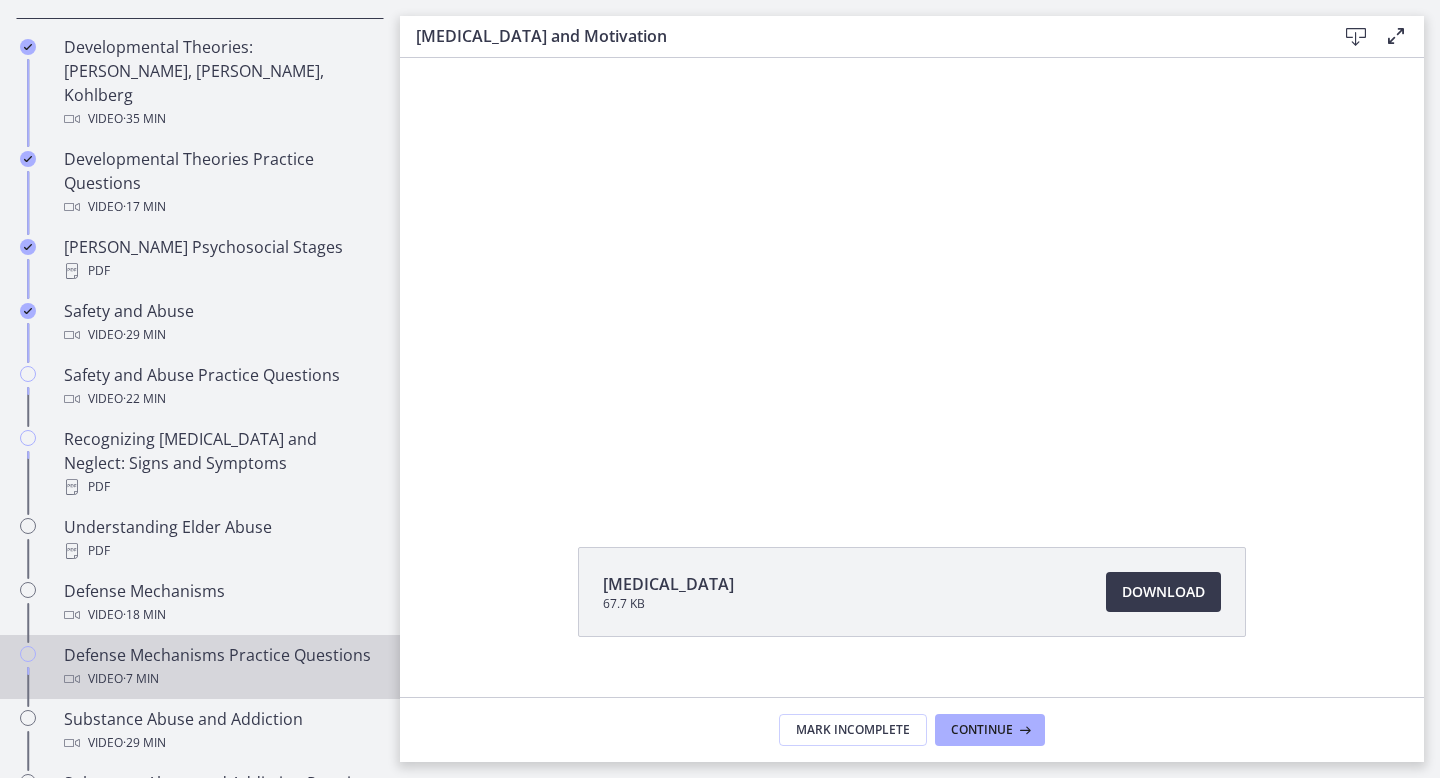 scroll, scrollTop: 687, scrollLeft: 0, axis: vertical 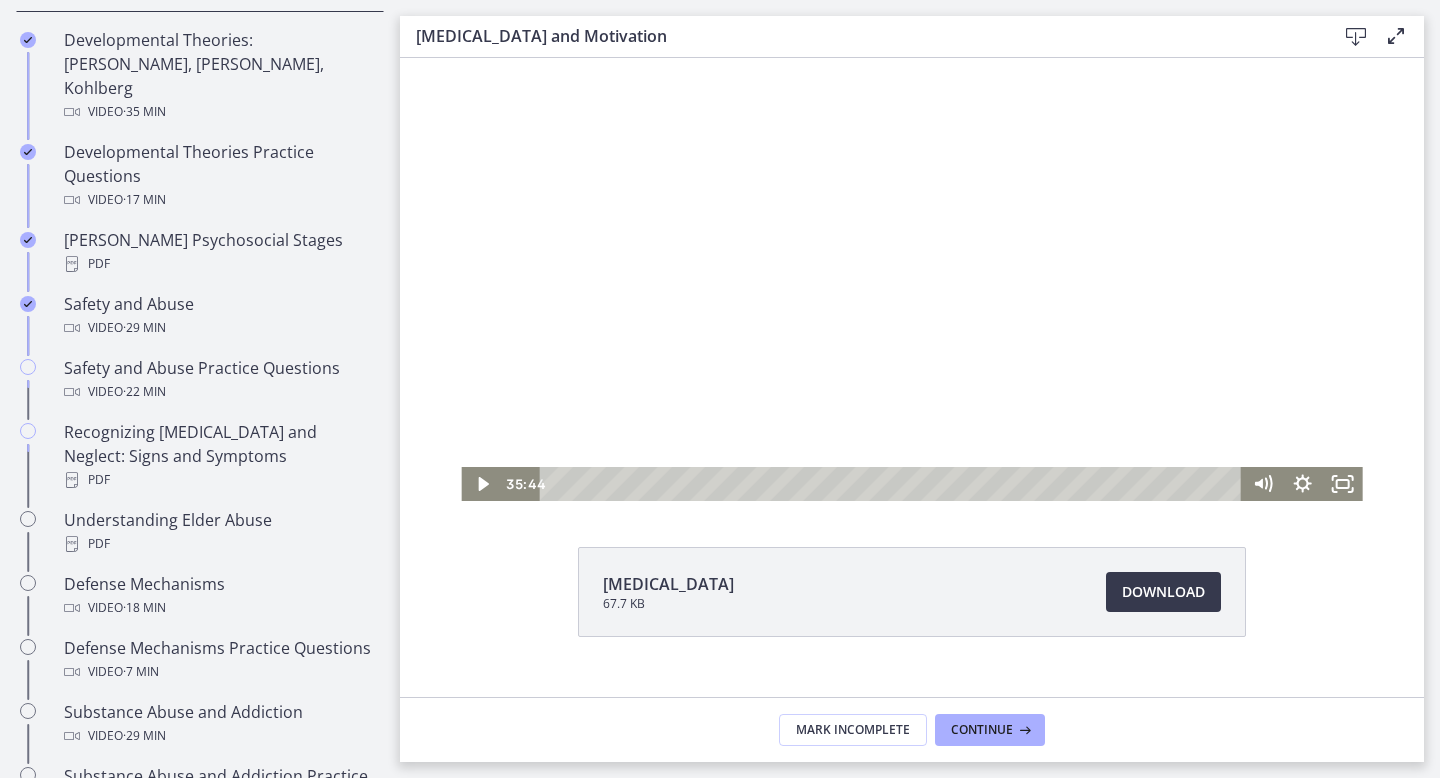 click at bounding box center [911, 247] 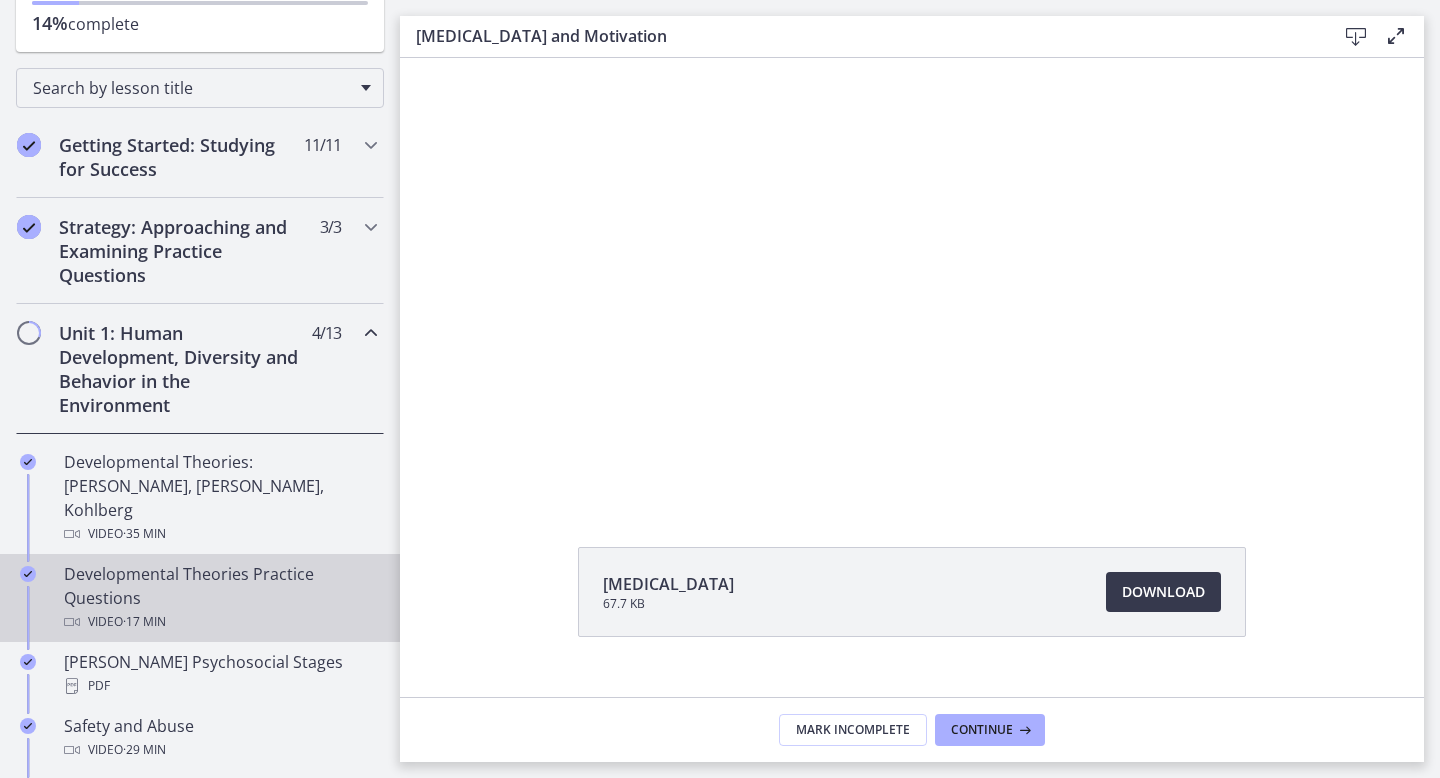 scroll, scrollTop: 270, scrollLeft: 0, axis: vertical 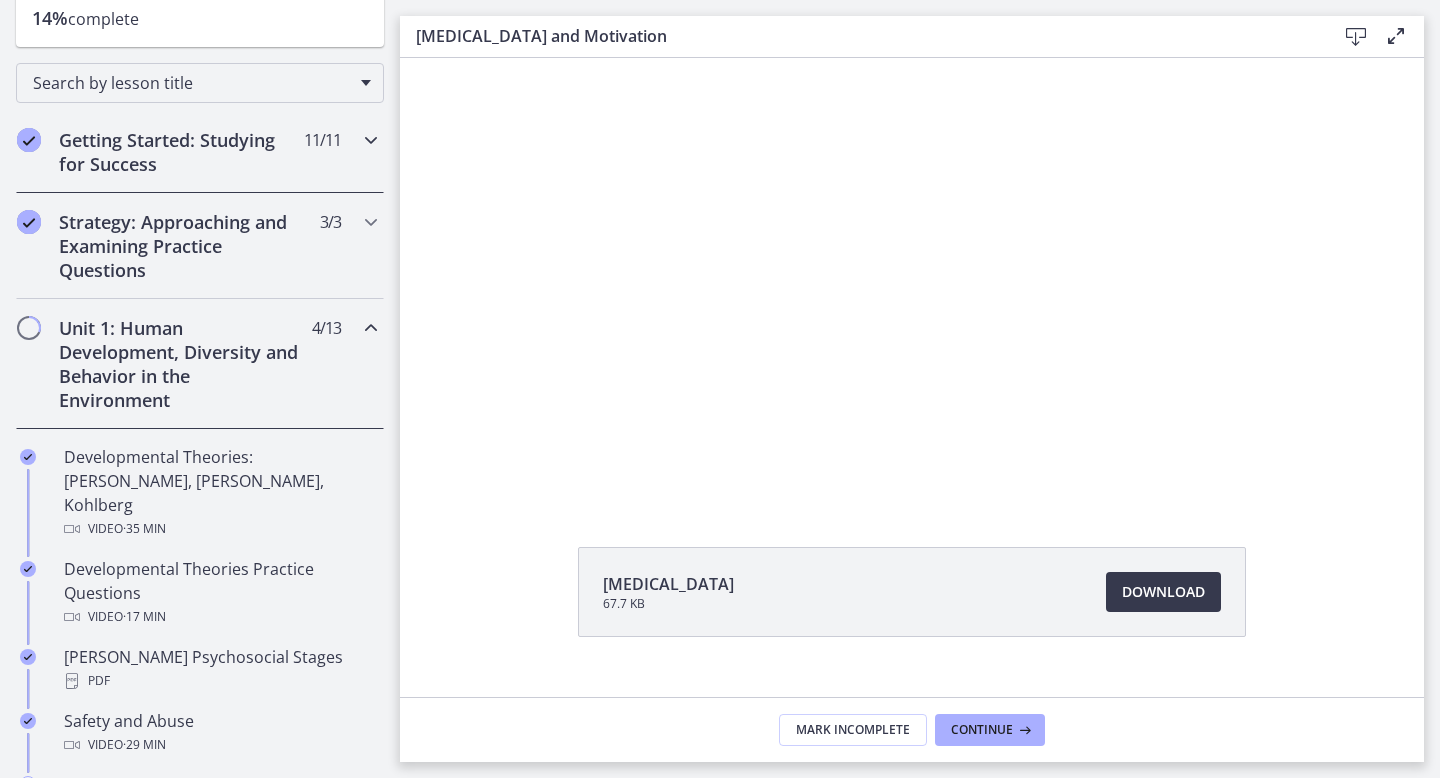 click on "Getting Started: Studying for Success
11  /  11
Completed" at bounding box center [200, 152] 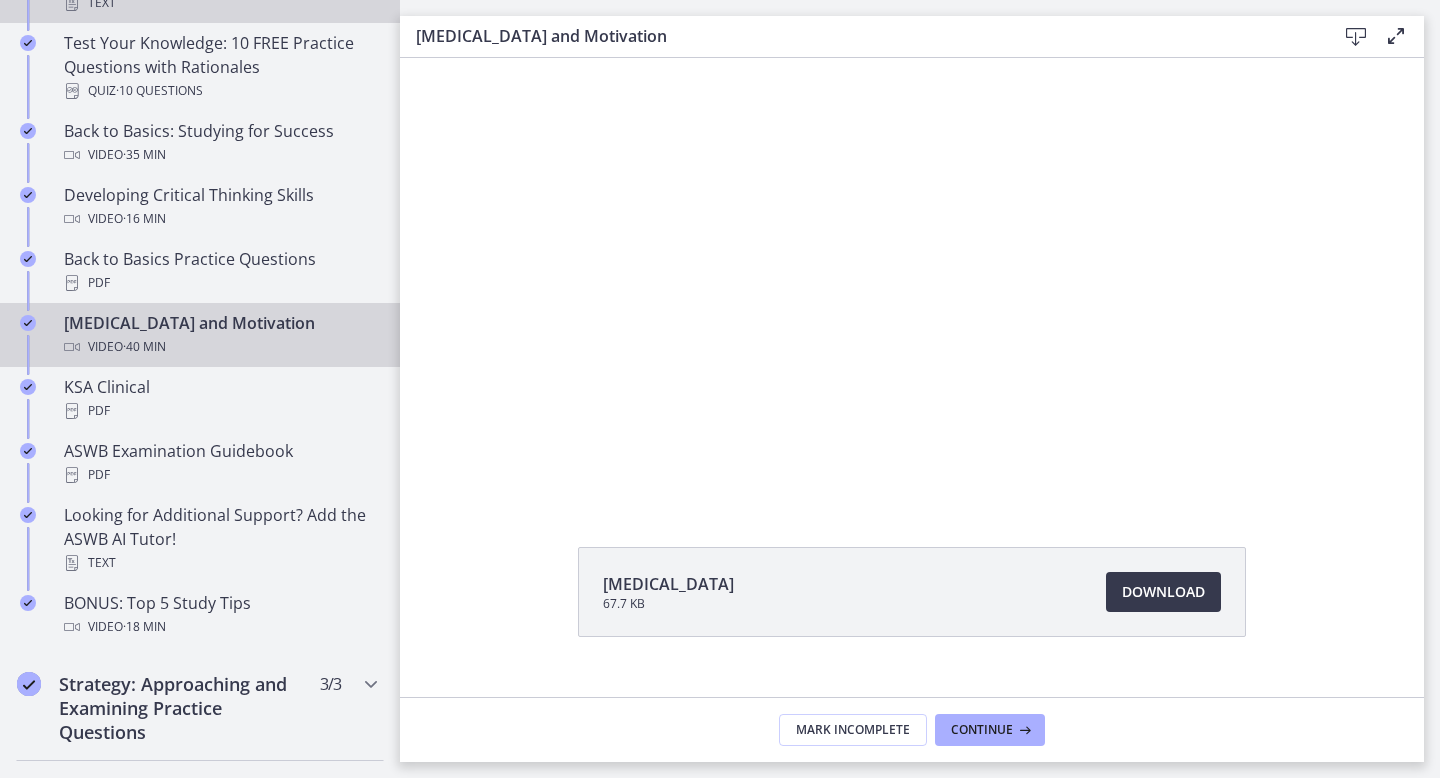 scroll, scrollTop: 638, scrollLeft: 0, axis: vertical 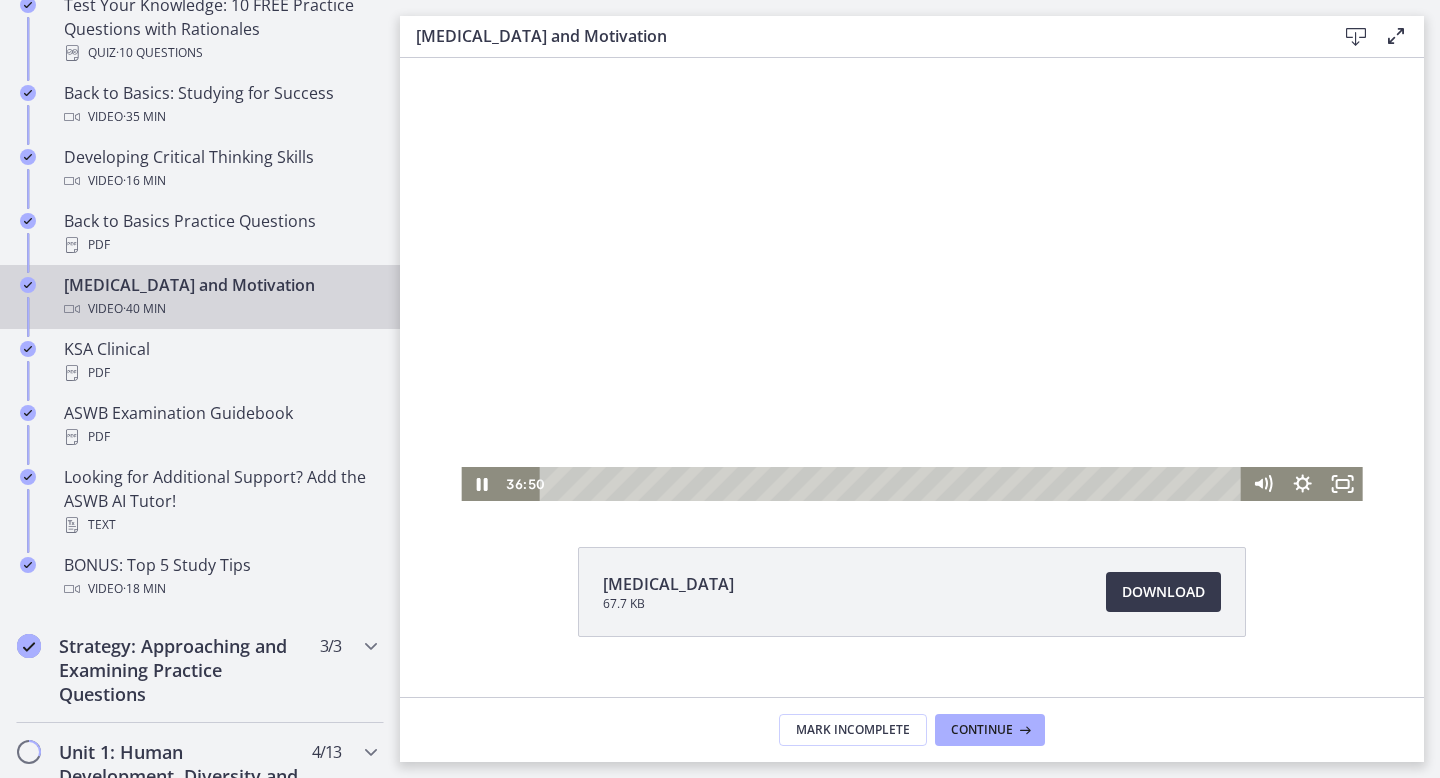 click at bounding box center [911, 247] 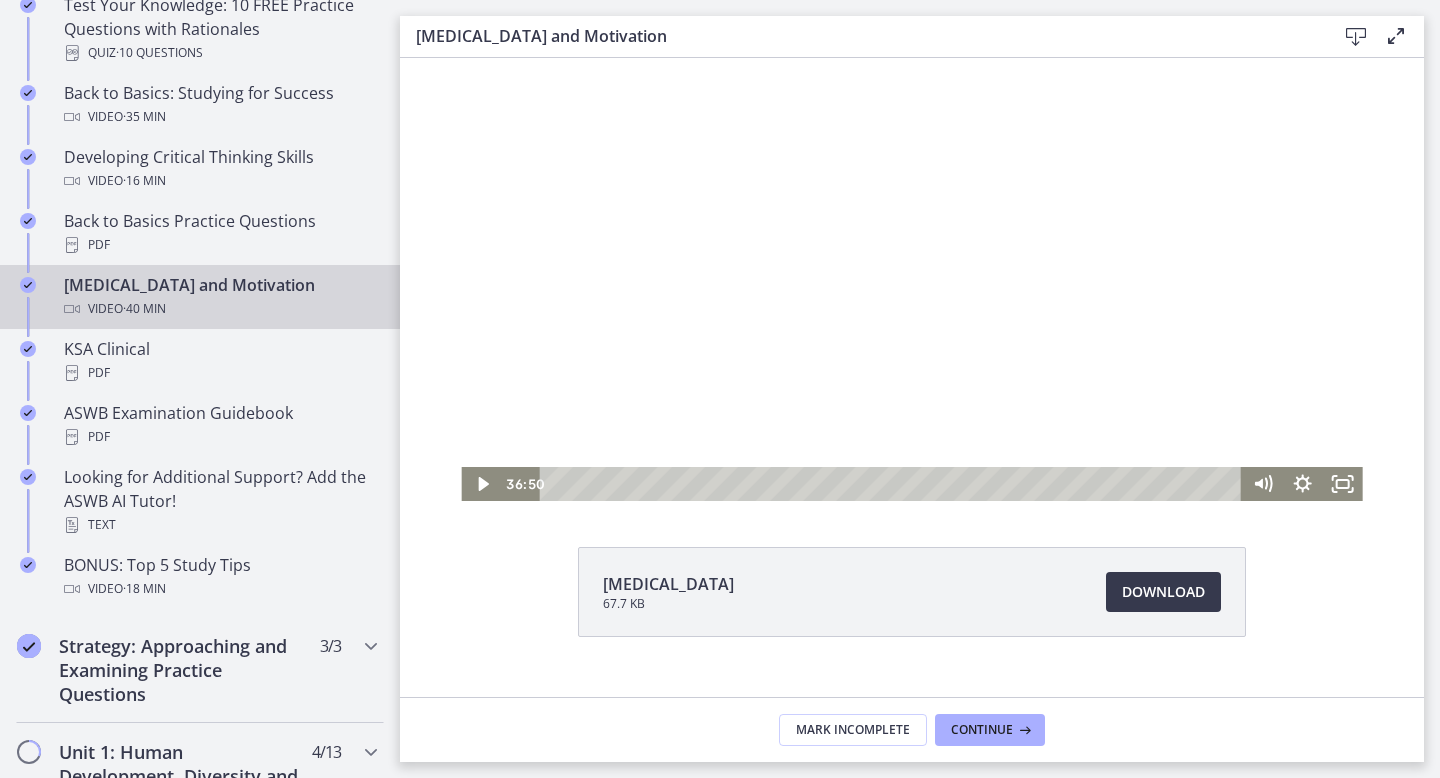 click at bounding box center [911, 247] 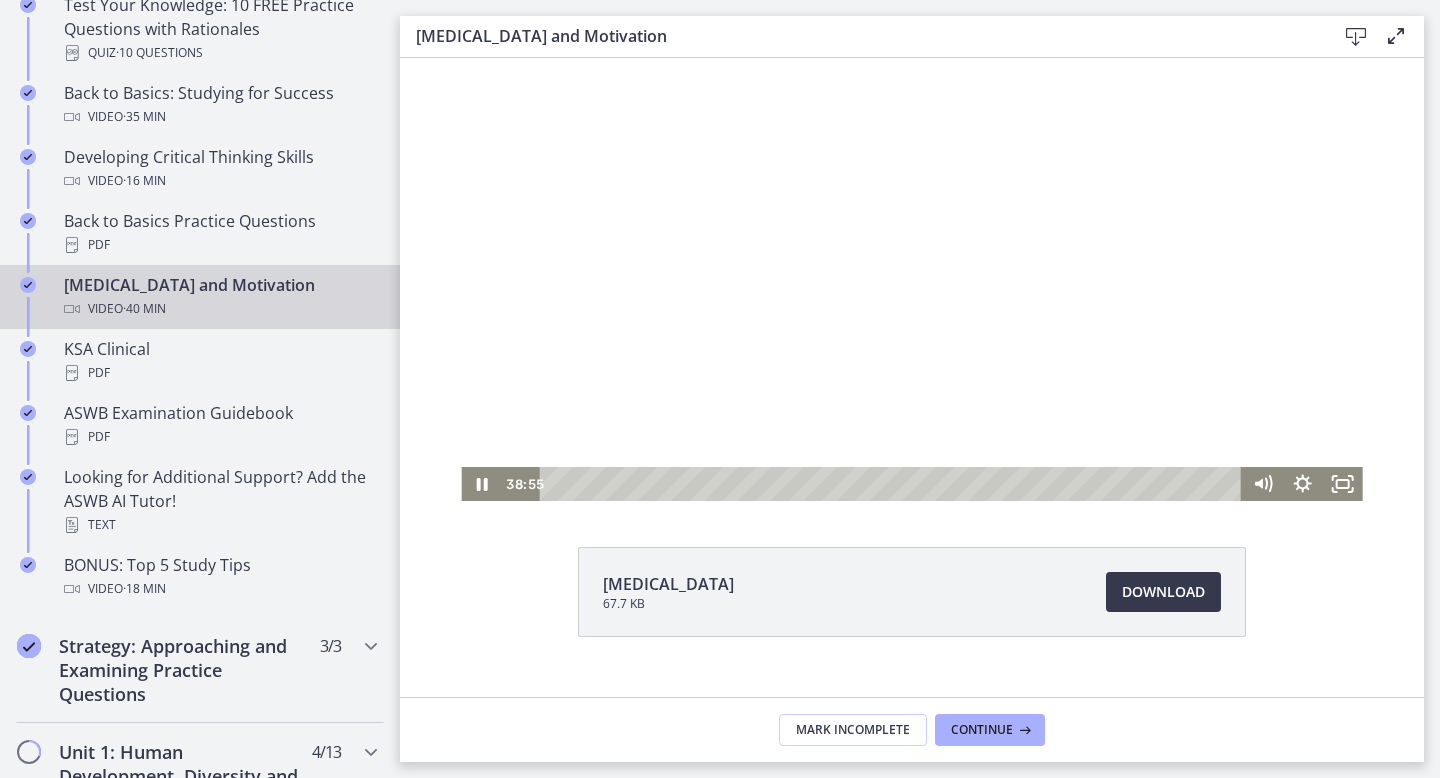 click at bounding box center [911, 247] 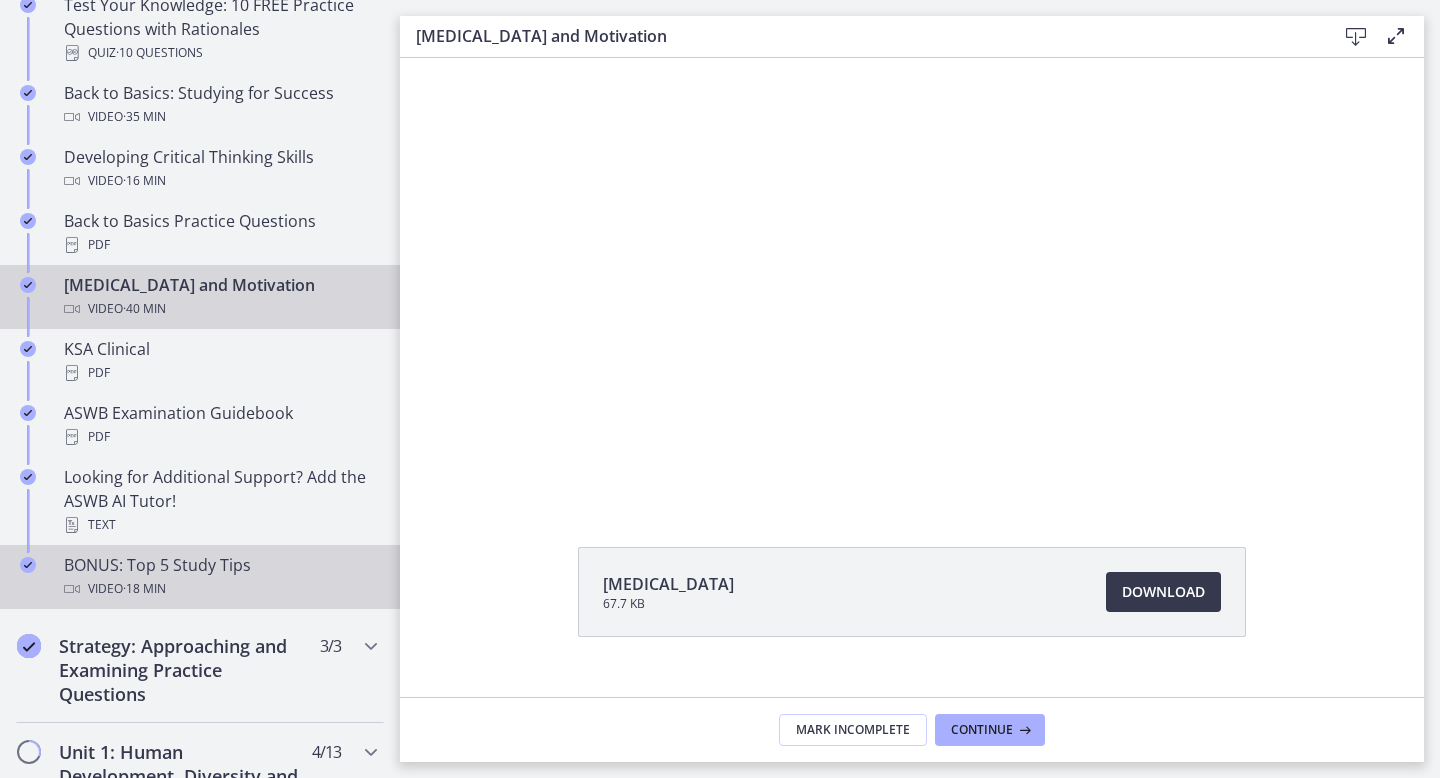 click on "BONUS: Top 5 Study Tips
Video
·  18 min" at bounding box center (220, 577) 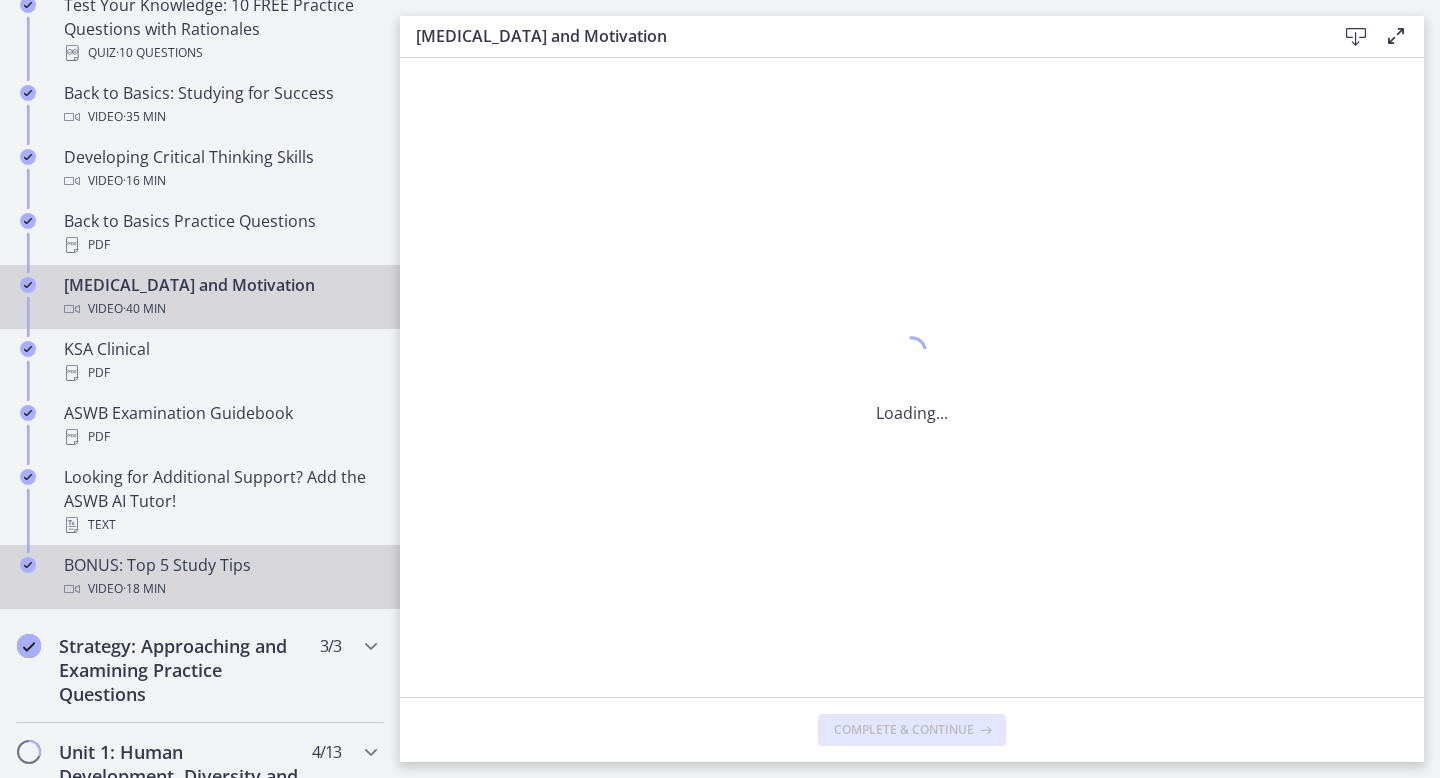 scroll, scrollTop: 0, scrollLeft: 0, axis: both 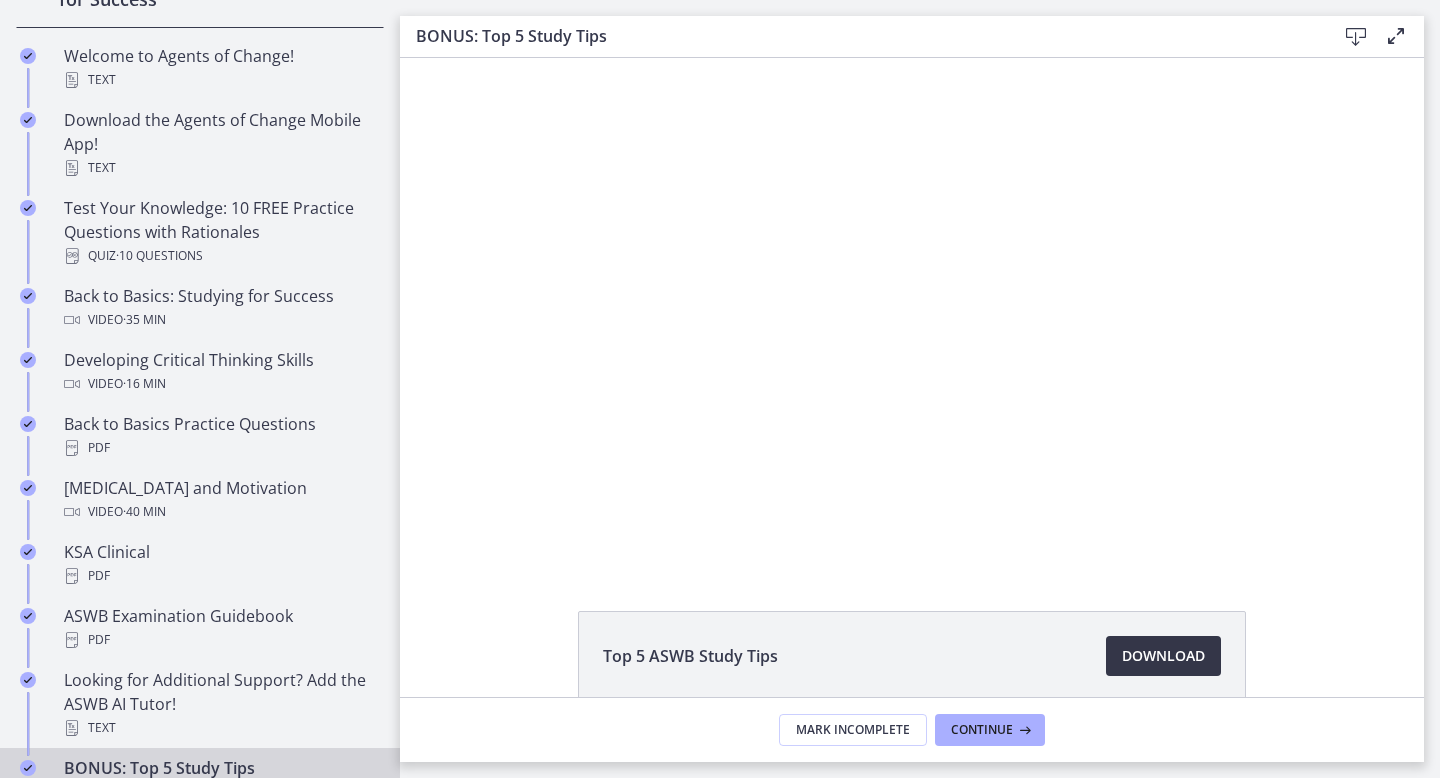 click on "Download
Opens in a new window" at bounding box center (1163, 656) 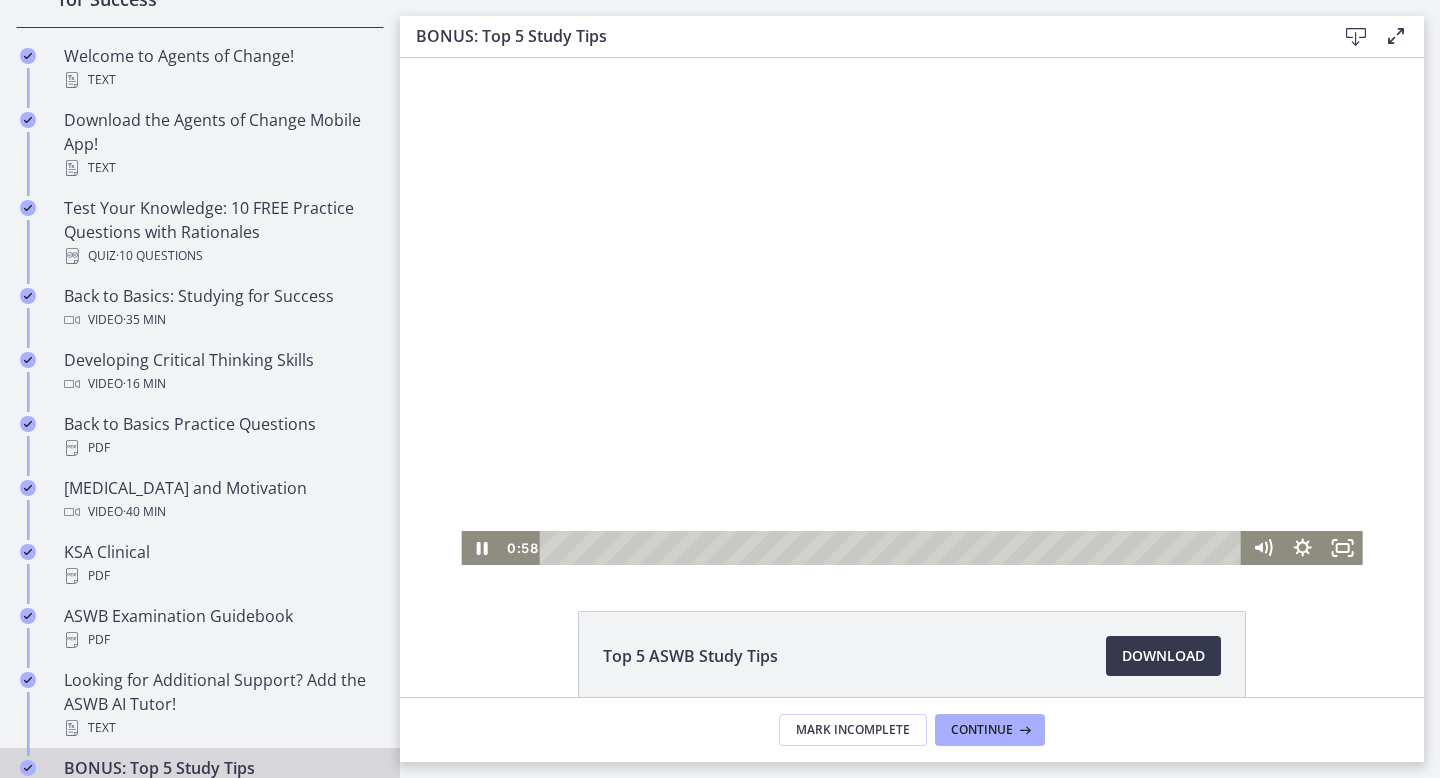 click at bounding box center [911, 311] 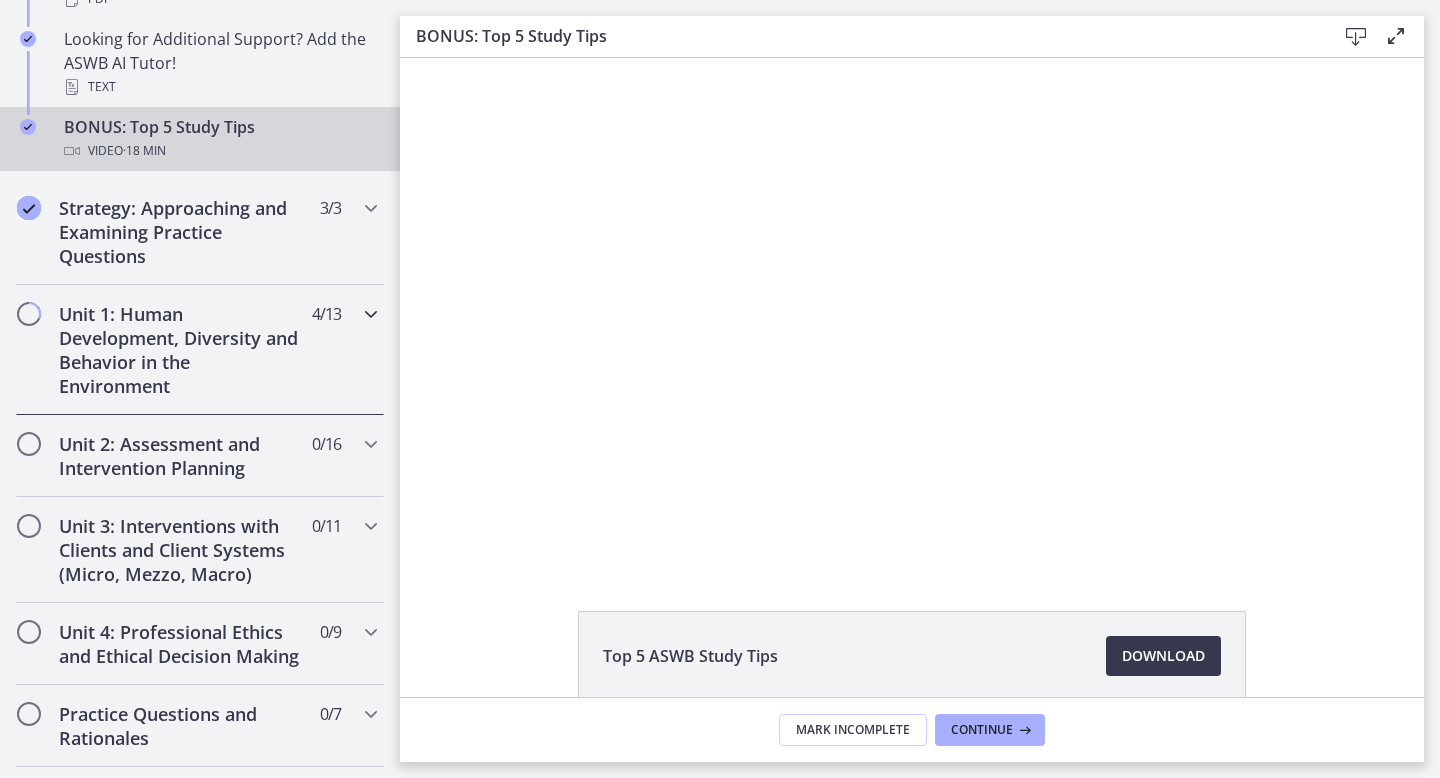 scroll, scrollTop: 1080, scrollLeft: 0, axis: vertical 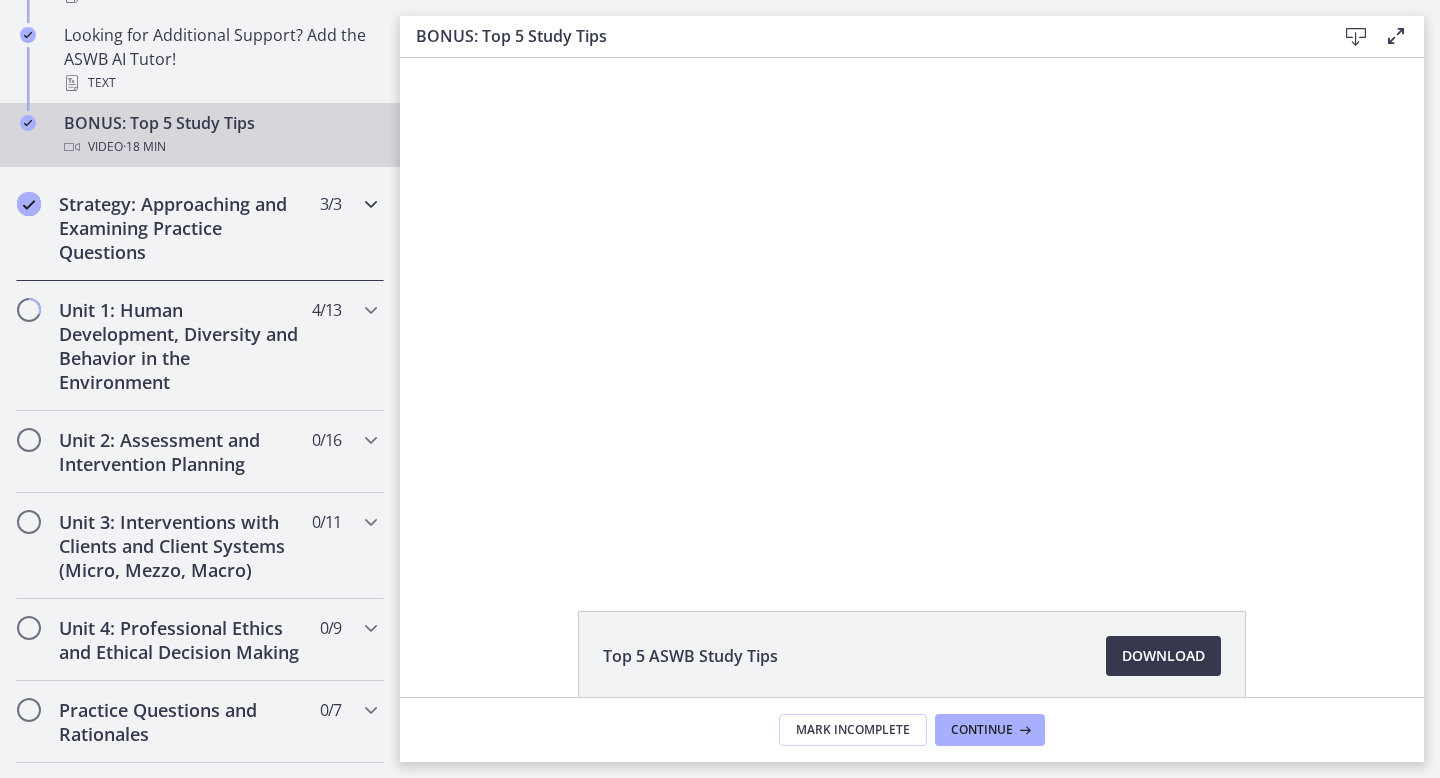 click at bounding box center (371, 204) 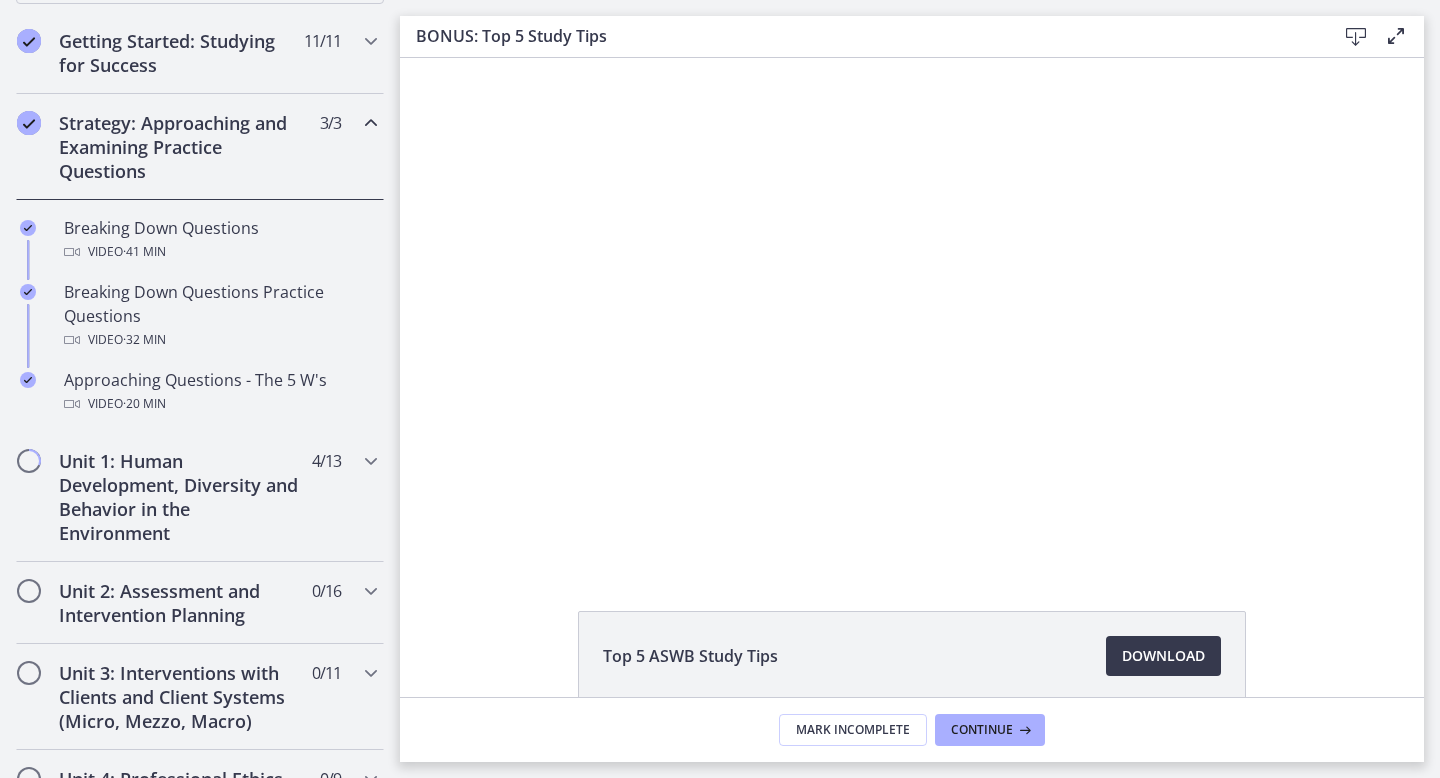 scroll, scrollTop: 358, scrollLeft: 0, axis: vertical 